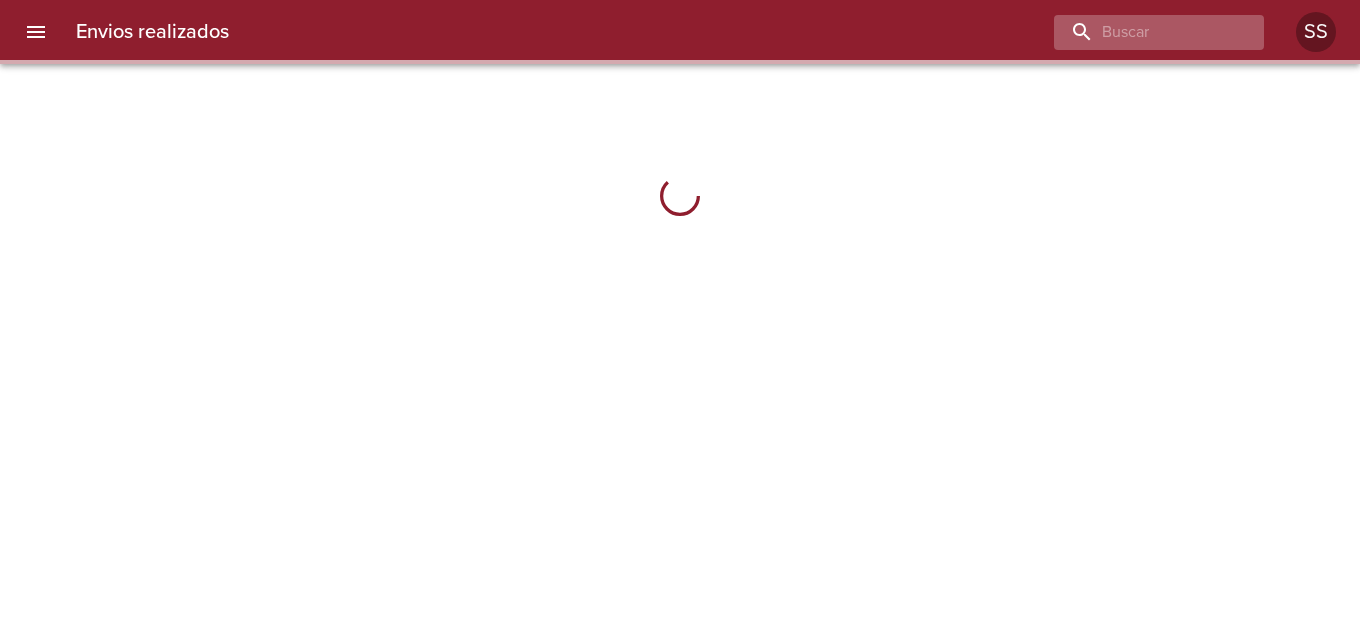 scroll, scrollTop: 0, scrollLeft: 0, axis: both 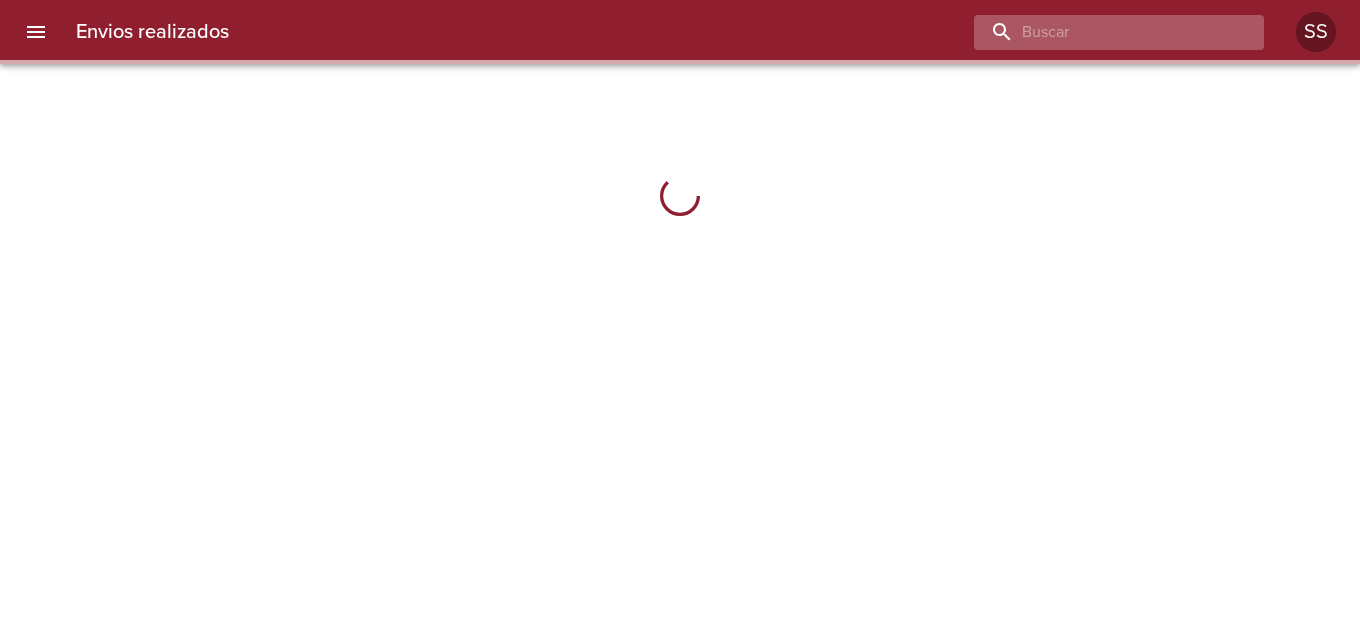 click at bounding box center [1102, 32] 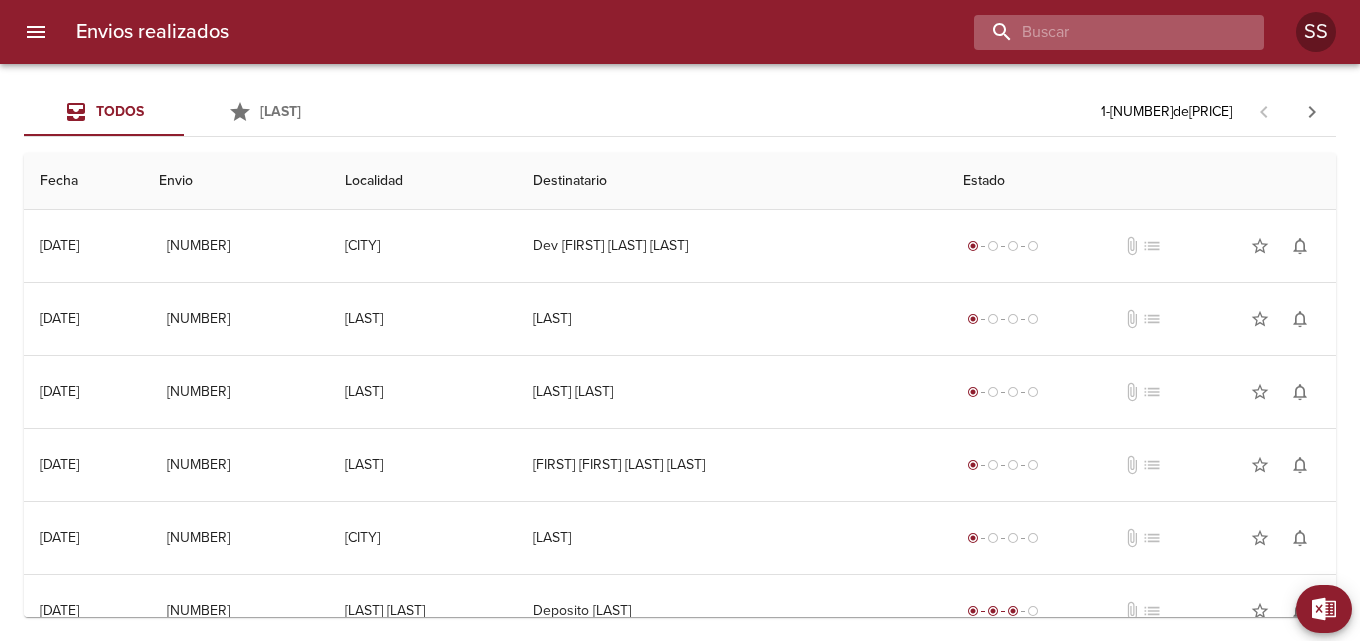 paste on "[FIRST] [LAST] [LAST] [LAST]" 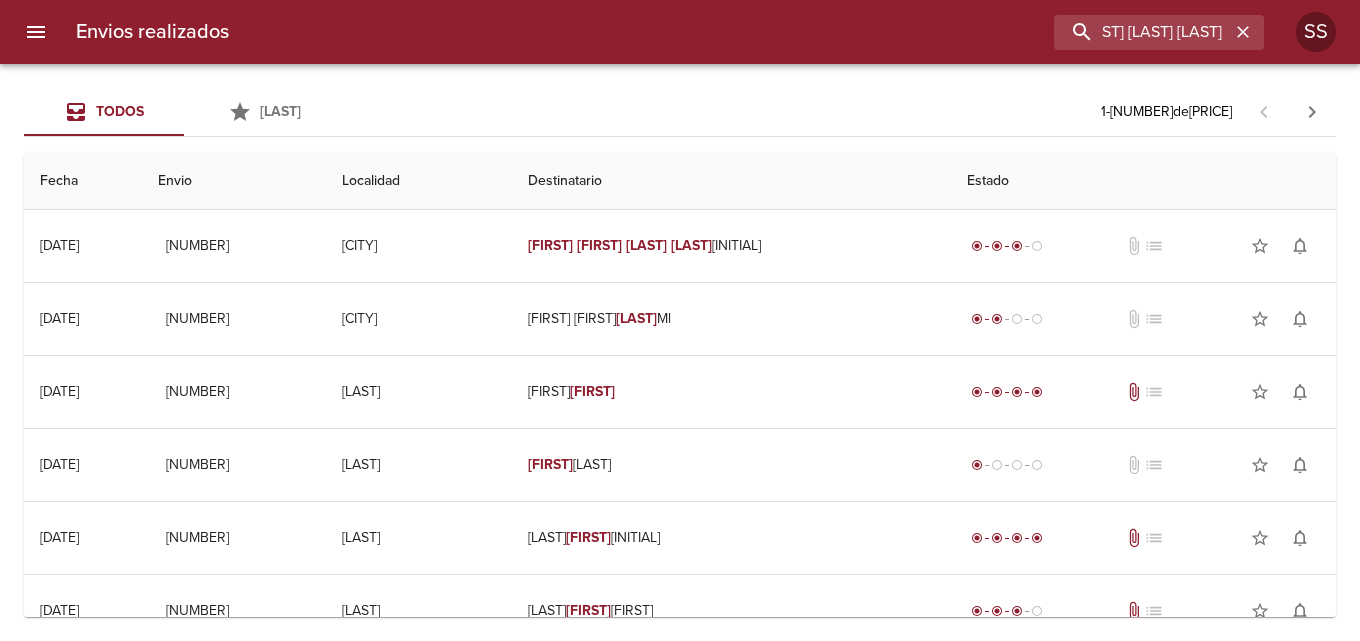 scroll, scrollTop: 0, scrollLeft: 0, axis: both 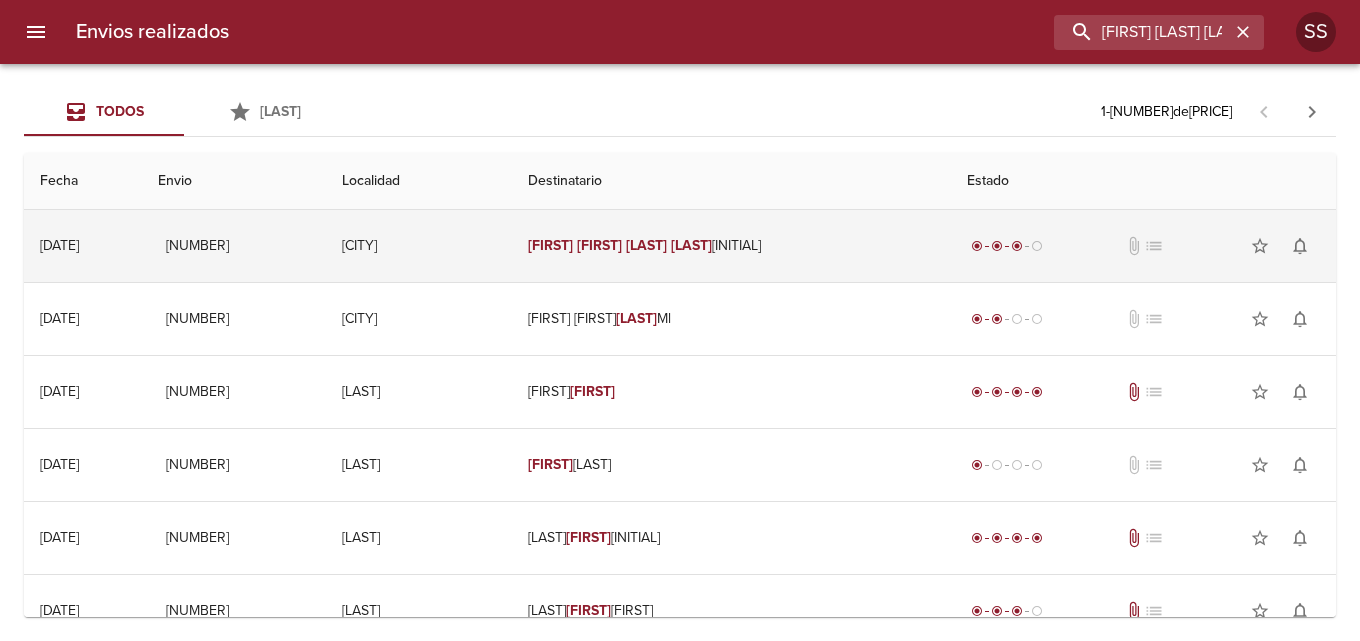 click on "[FIRST]" at bounding box center [599, 245] 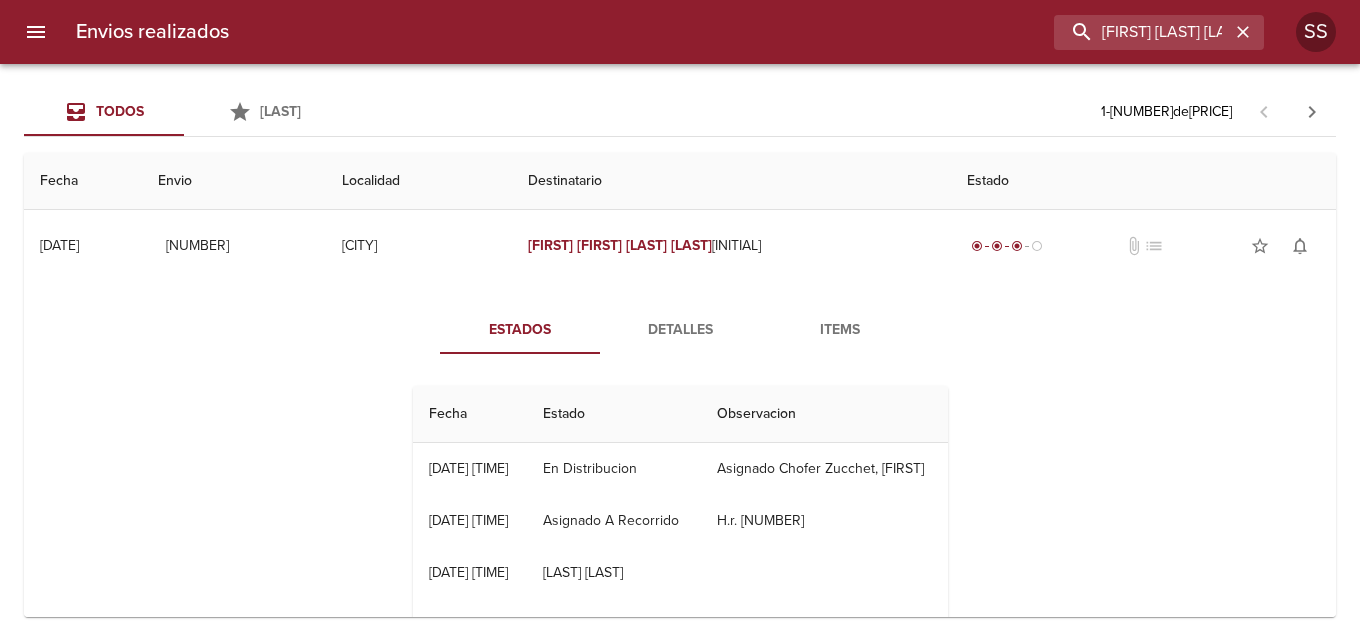 scroll, scrollTop: 29, scrollLeft: 0, axis: vertical 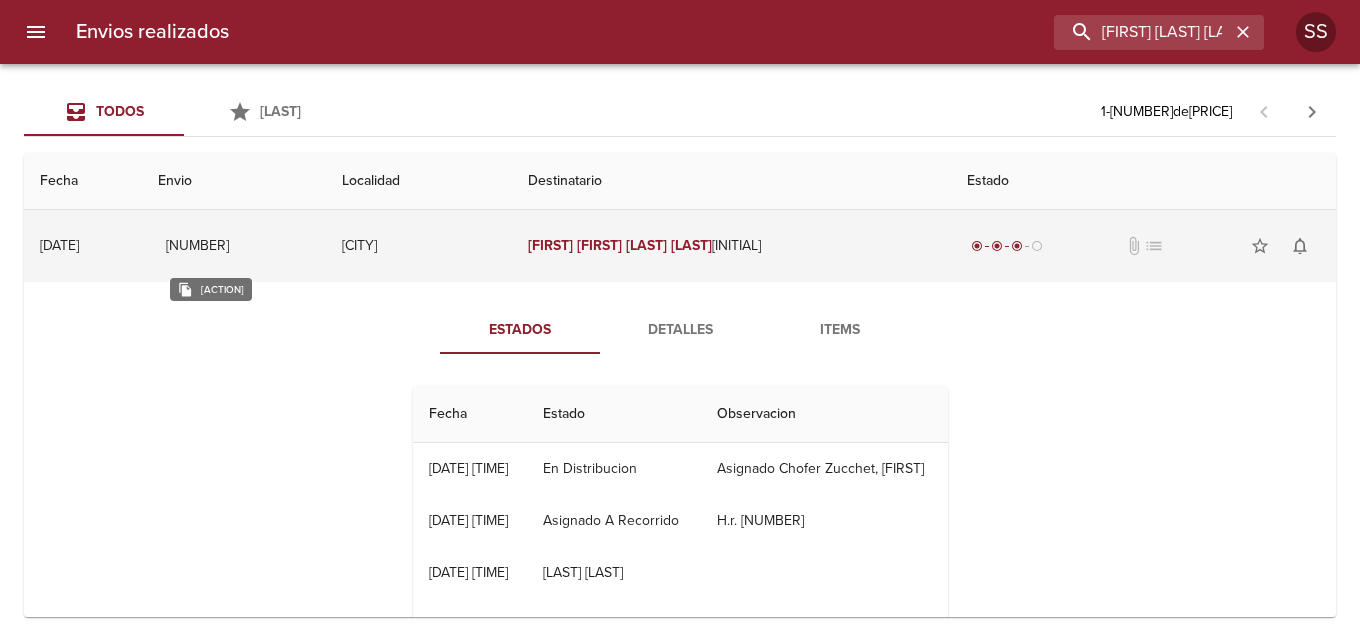 click on "[NUMBER]" at bounding box center [197, 246] 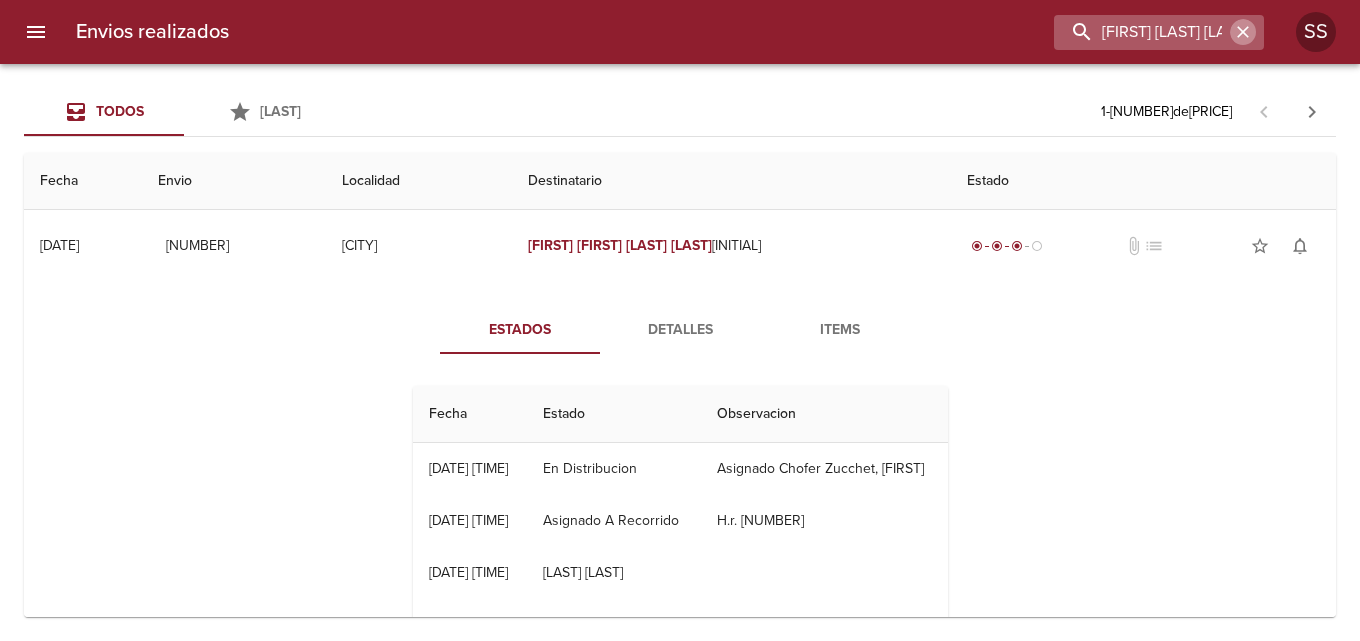 drag, startPoint x: 1245, startPoint y: 33, endPoint x: 1198, endPoint y: 31, distance: 47.042534 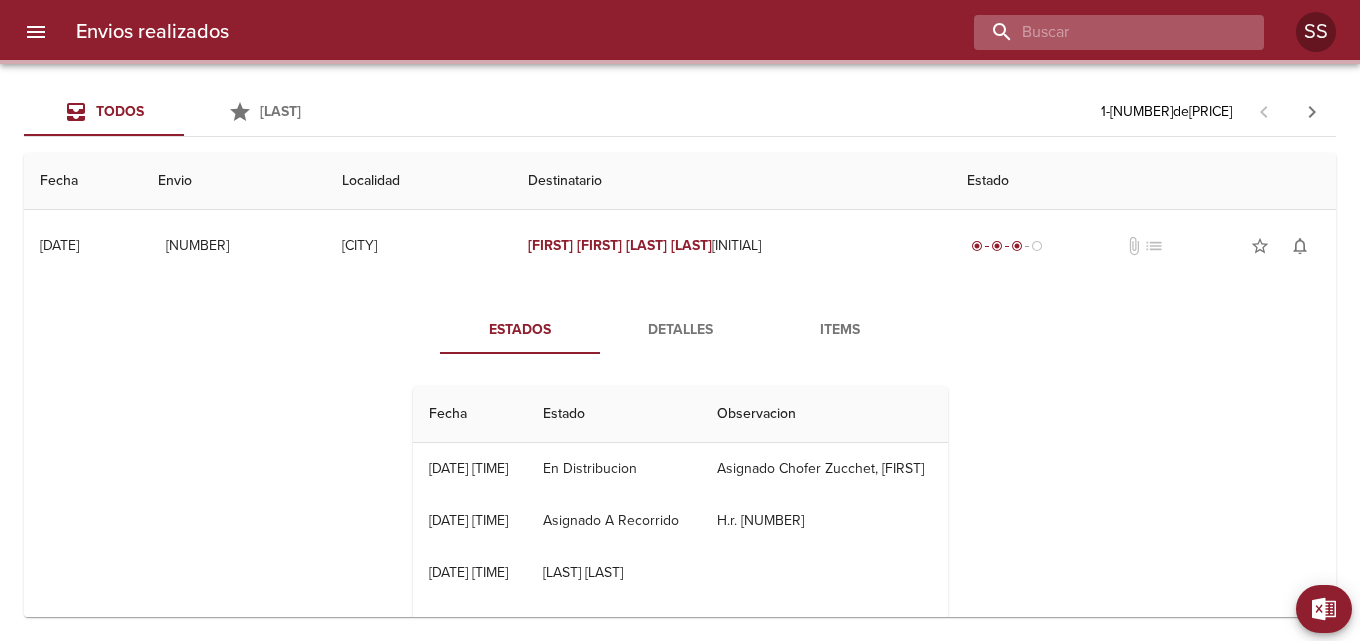 click at bounding box center [1102, 32] 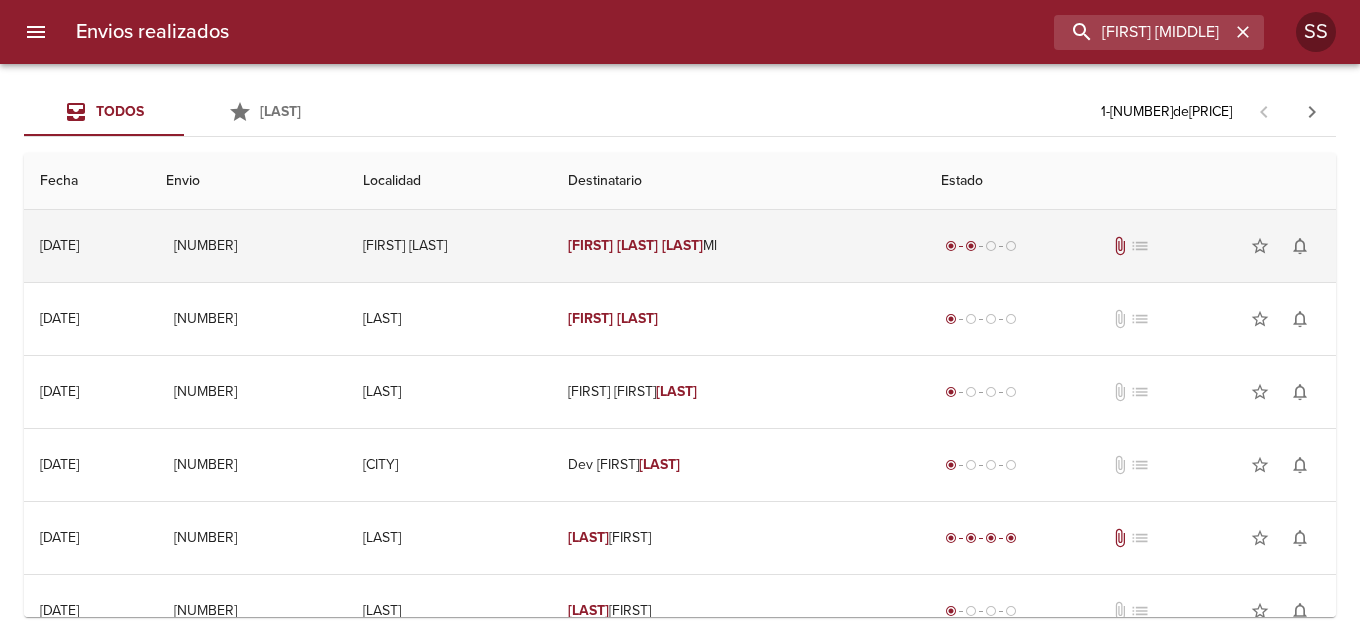 click on "[FIRST] [LAST]" at bounding box center (450, 246) 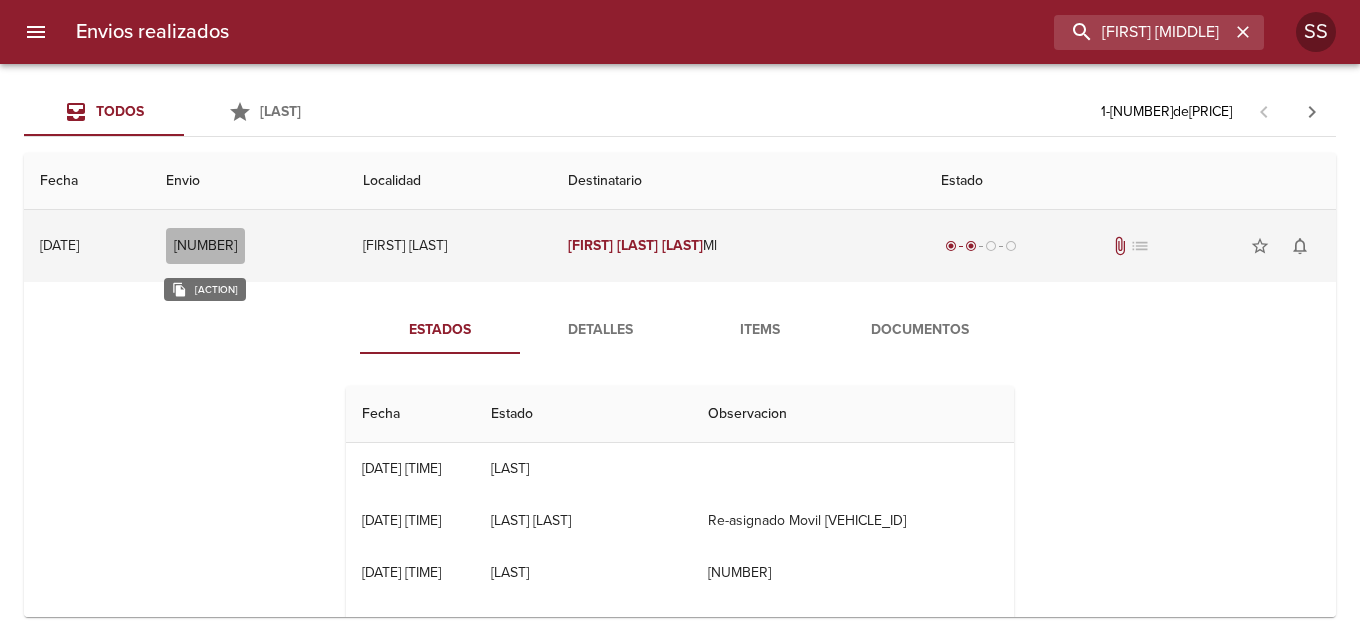 click on "[NUMBER]" at bounding box center (205, 246) 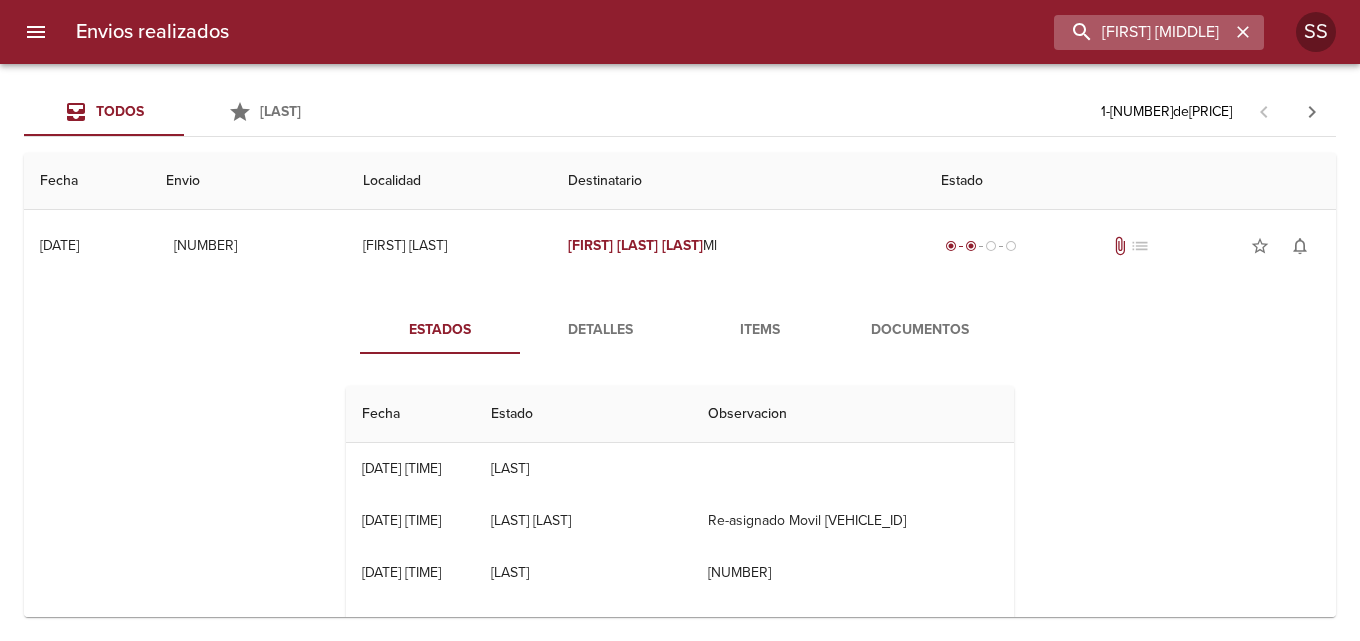 click at bounding box center (1243, 32) 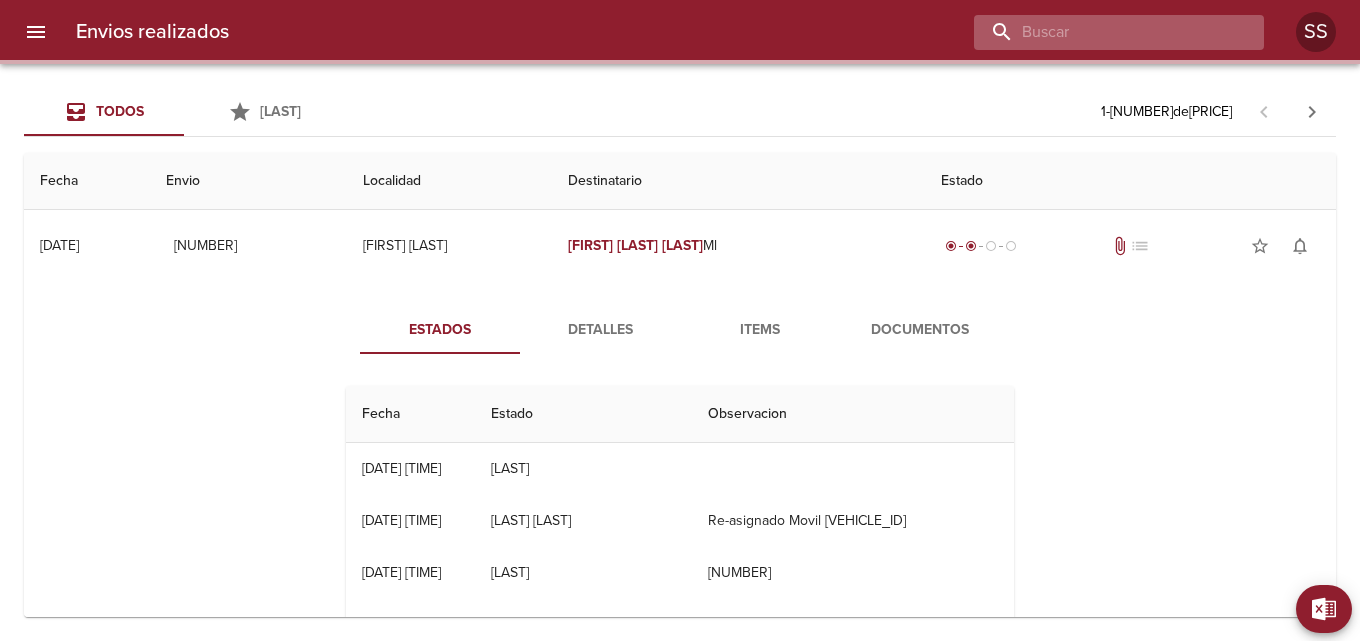 click at bounding box center (1102, 32) 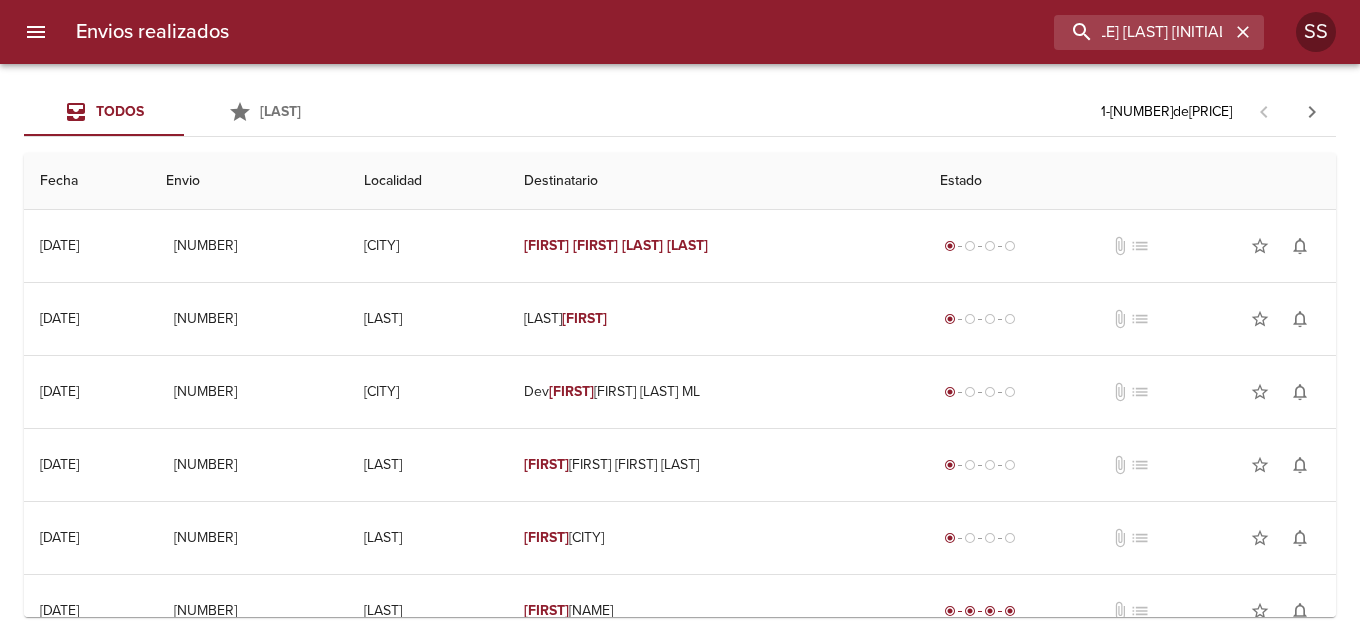 scroll, scrollTop: 0, scrollLeft: 0, axis: both 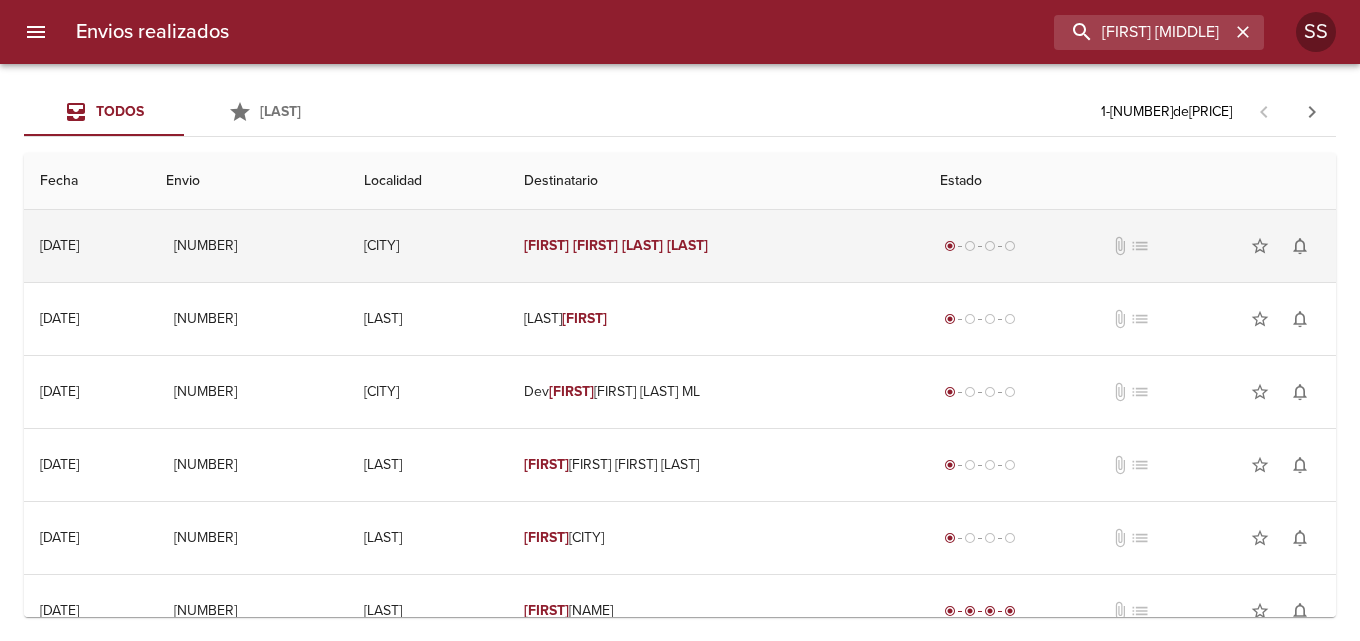 click on "[FIRST]" at bounding box center (595, 245) 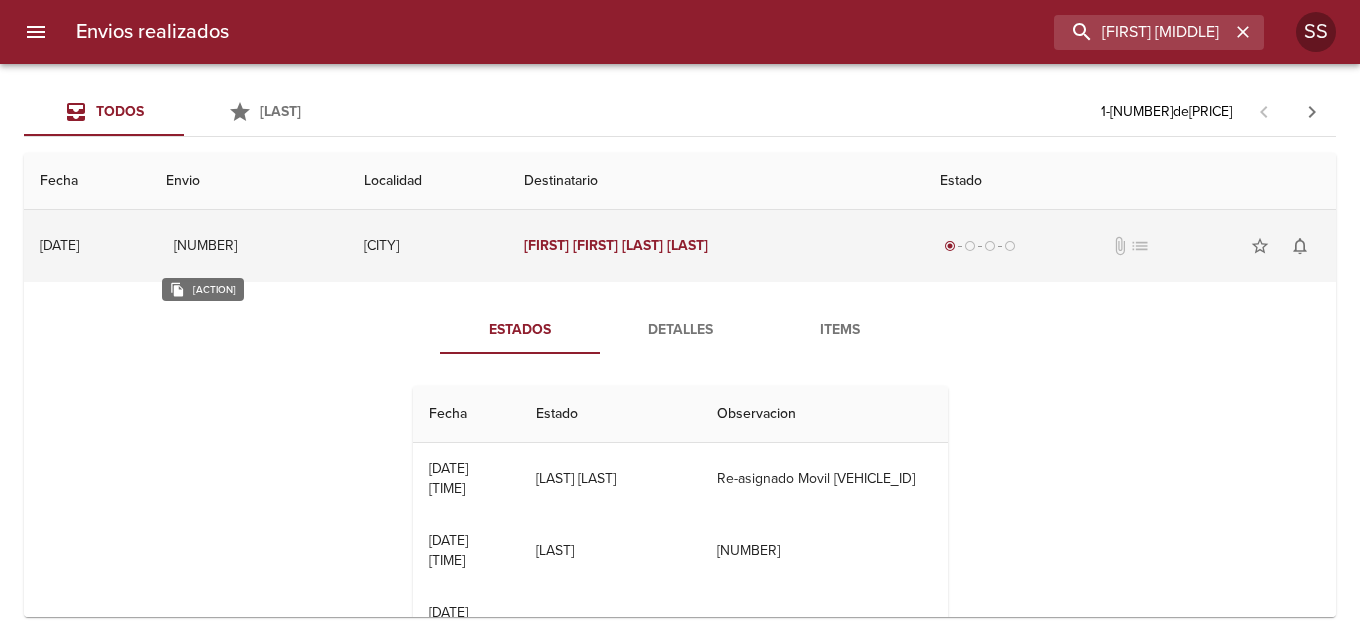 click on "[NUMBER]" at bounding box center [205, 246] 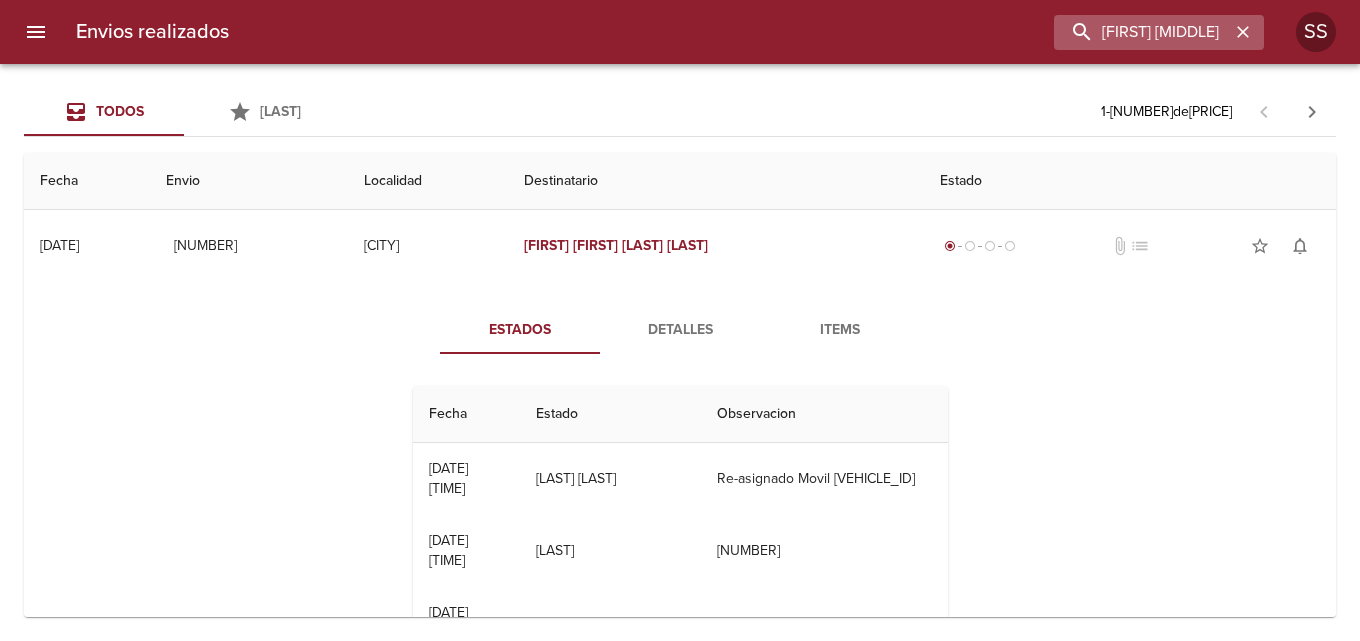 click at bounding box center [1243, 32] 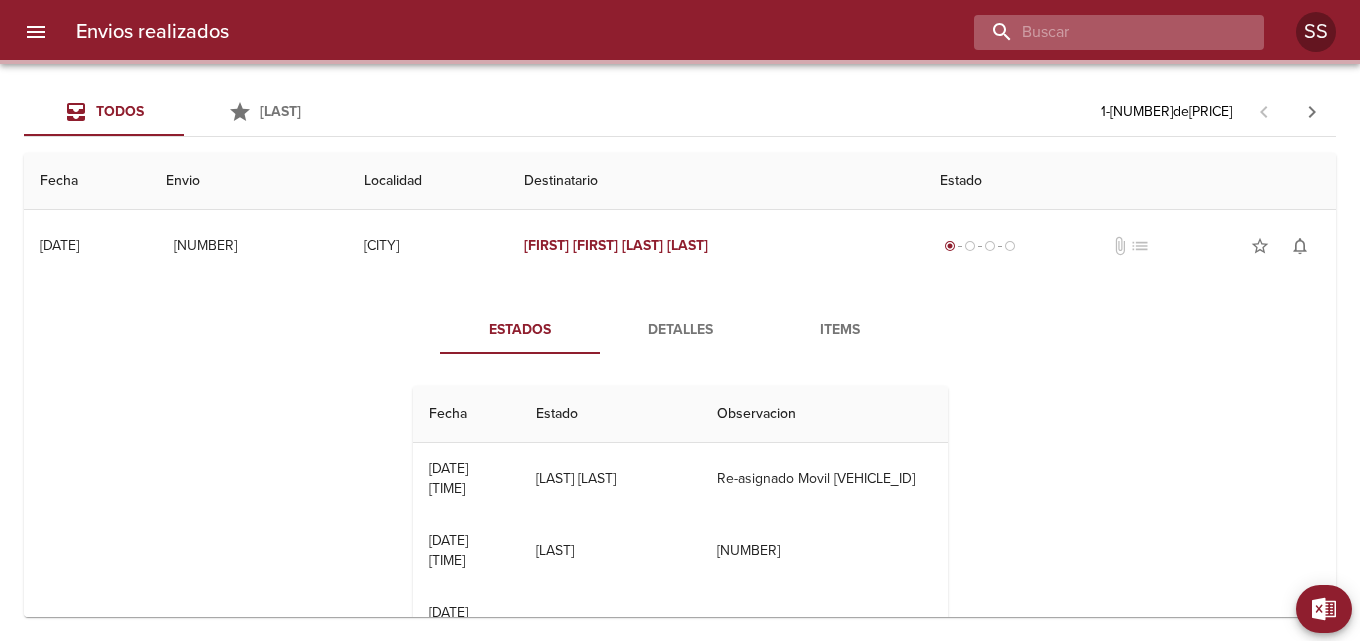 click at bounding box center [1102, 32] 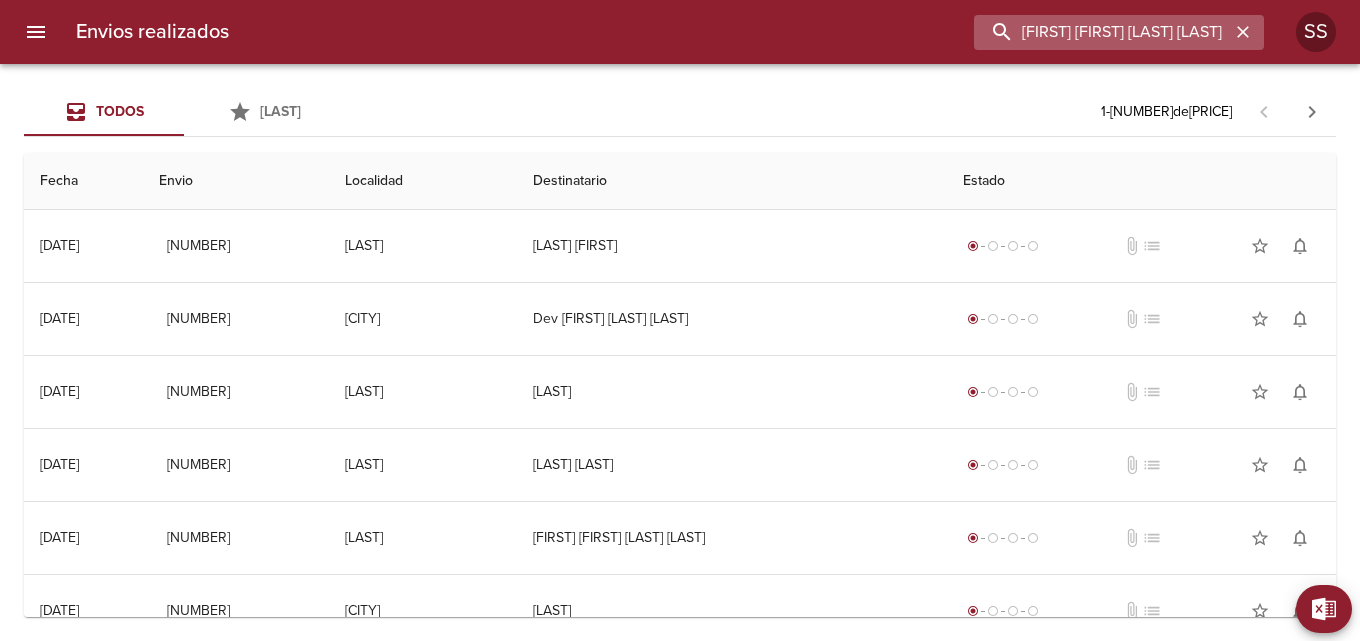 scroll, scrollTop: 0, scrollLeft: 44, axis: horizontal 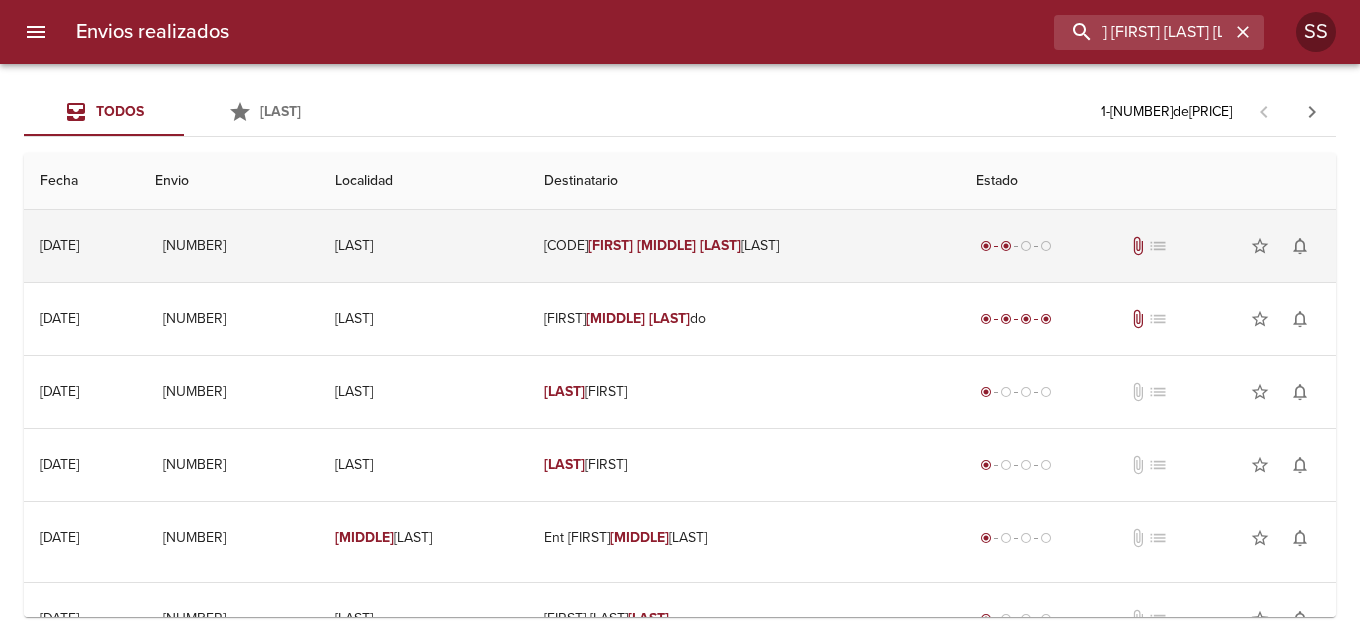 click on "[FIRST]" at bounding box center (610, 245) 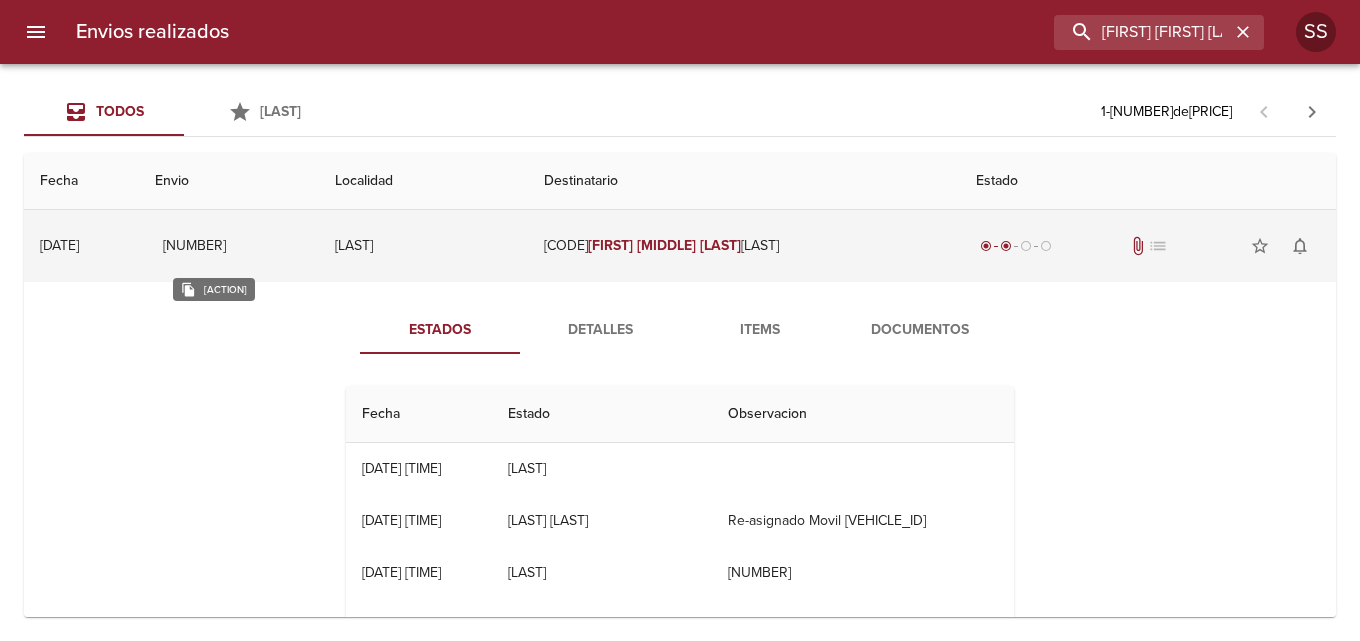 click on "[NUMBER]" at bounding box center [194, 246] 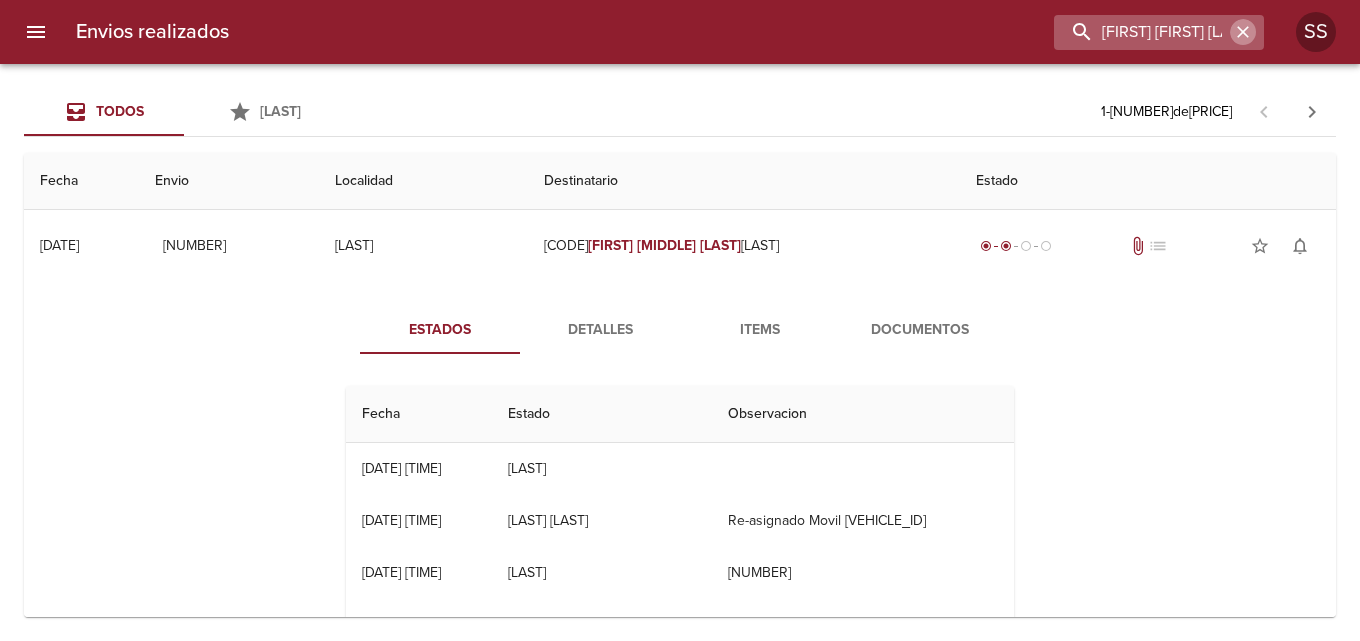 click at bounding box center [1243, 32] 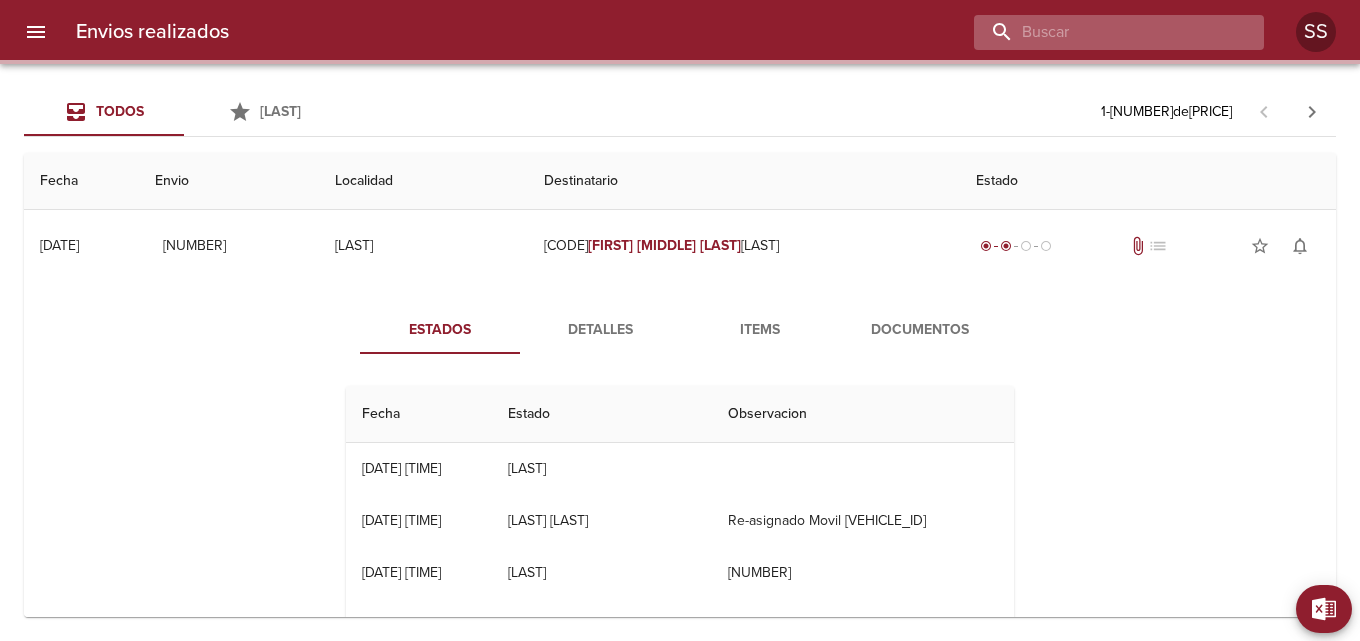 click at bounding box center [1102, 32] 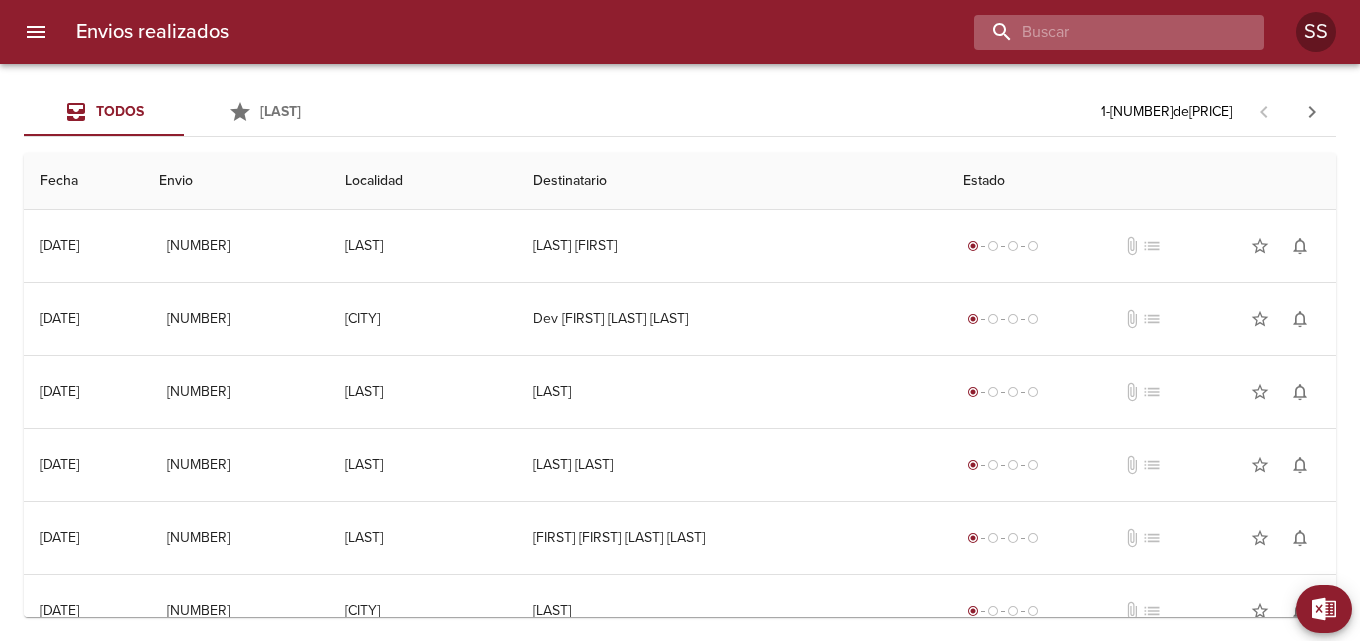 paste on "[FIRST] [MIDDLE] [LAST] ML" 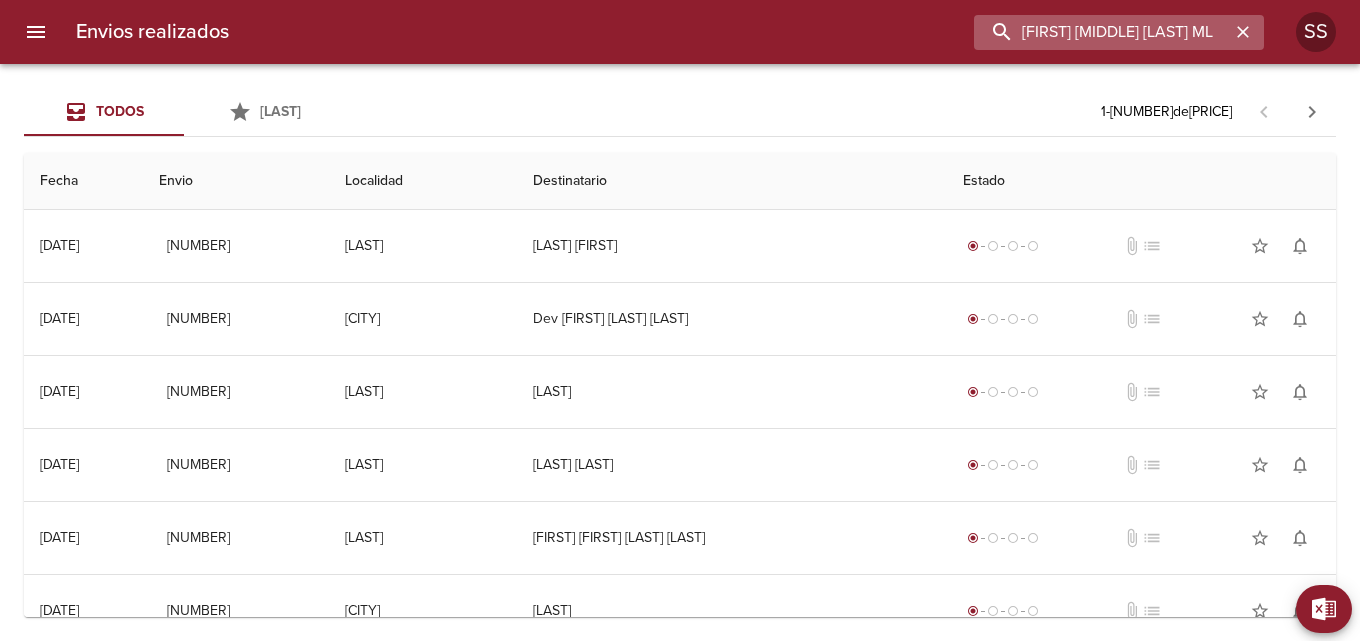 scroll, scrollTop: 0, scrollLeft: 2, axis: horizontal 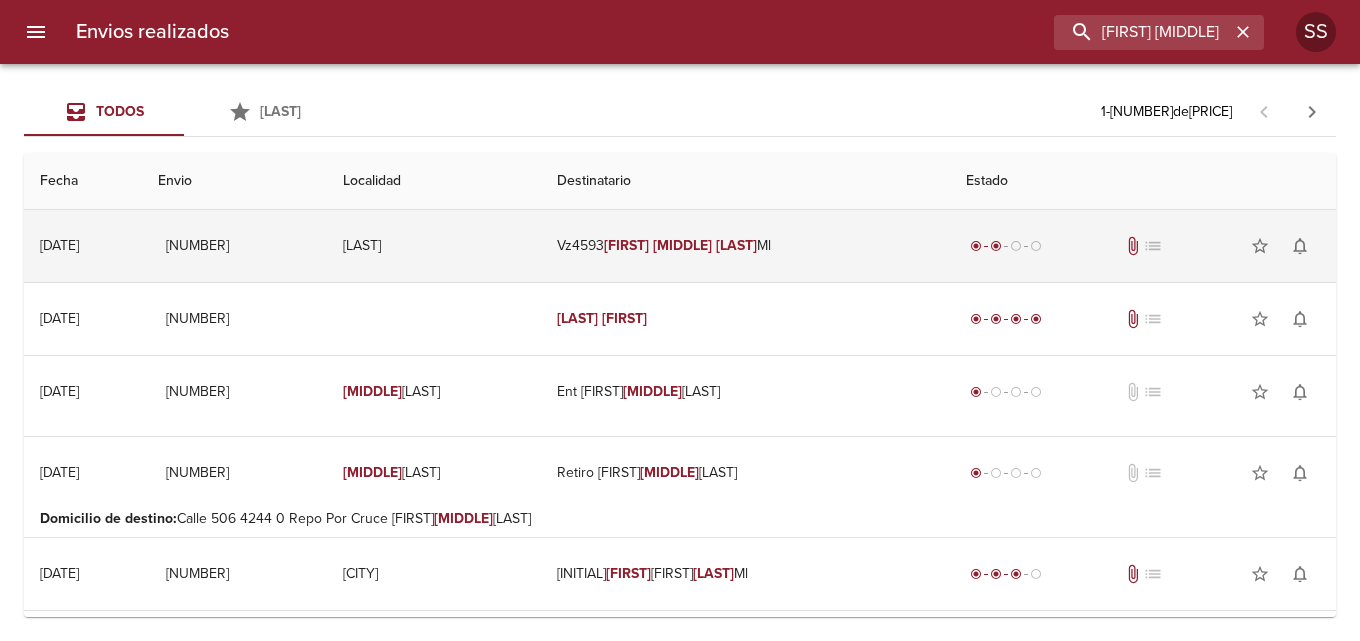 click on "Vz4593 [FIRST] [MIDDLE] [LAST] [INITIAL]" at bounding box center (745, 246) 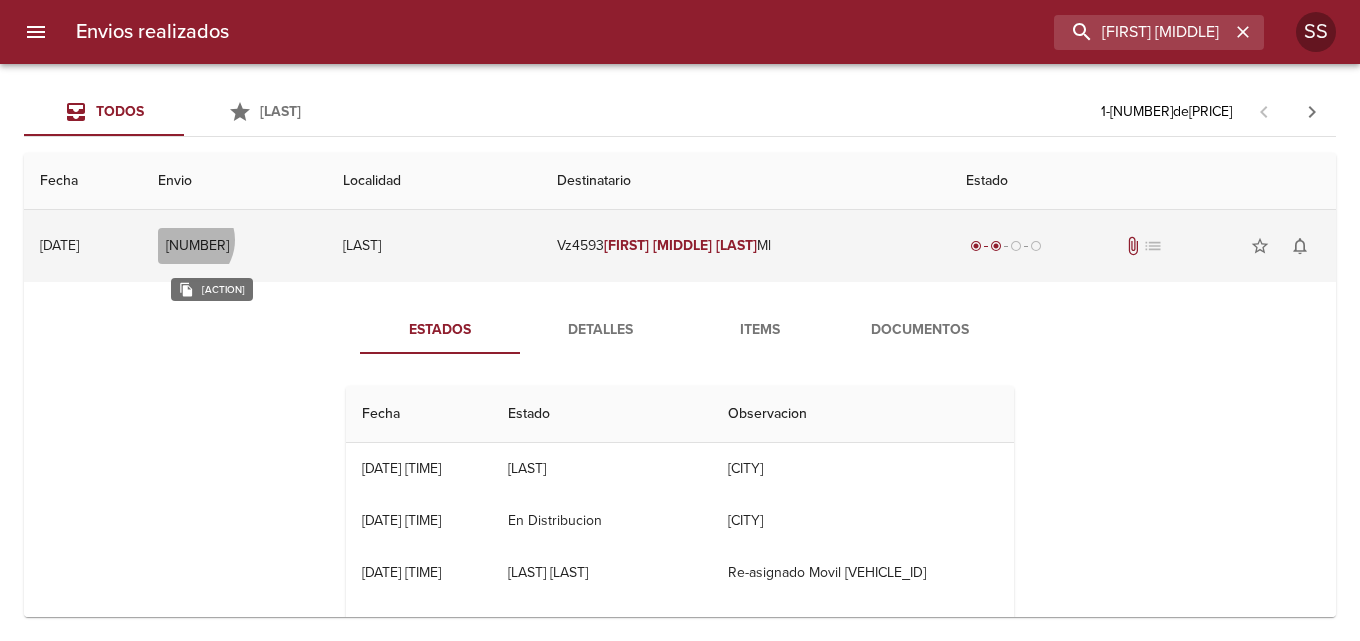 click on "[NUMBER]" at bounding box center [197, 246] 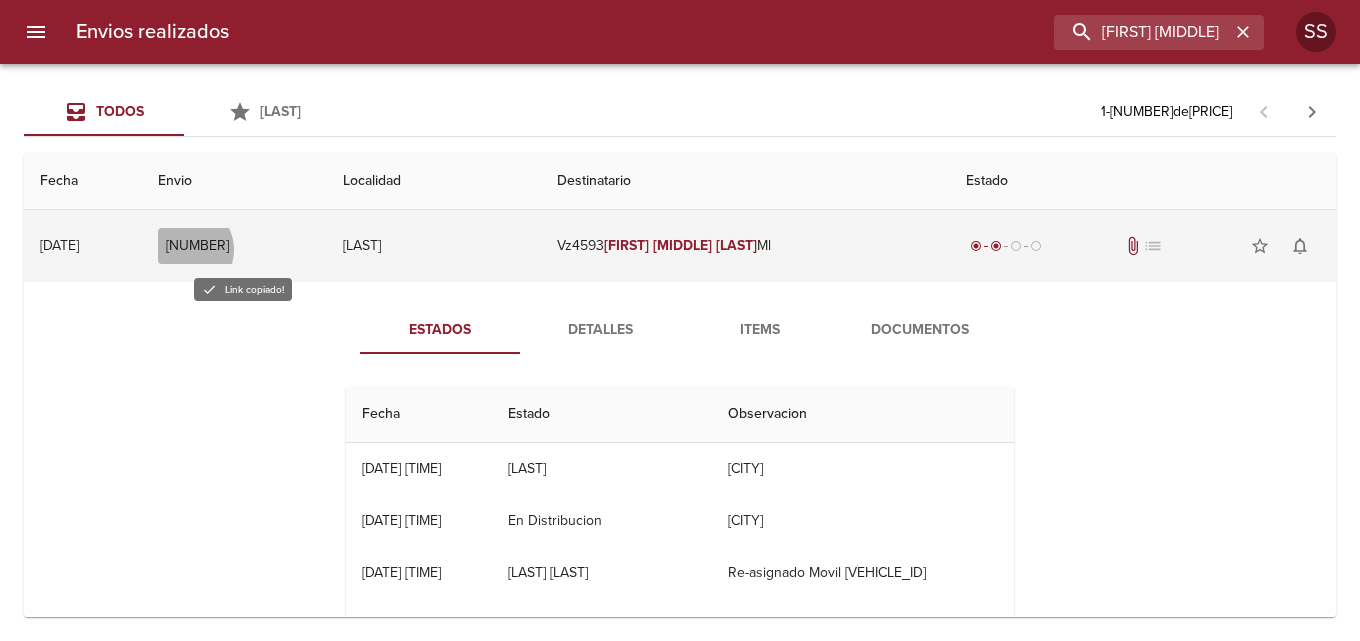 click on "[NUMBER]" at bounding box center (197, 246) 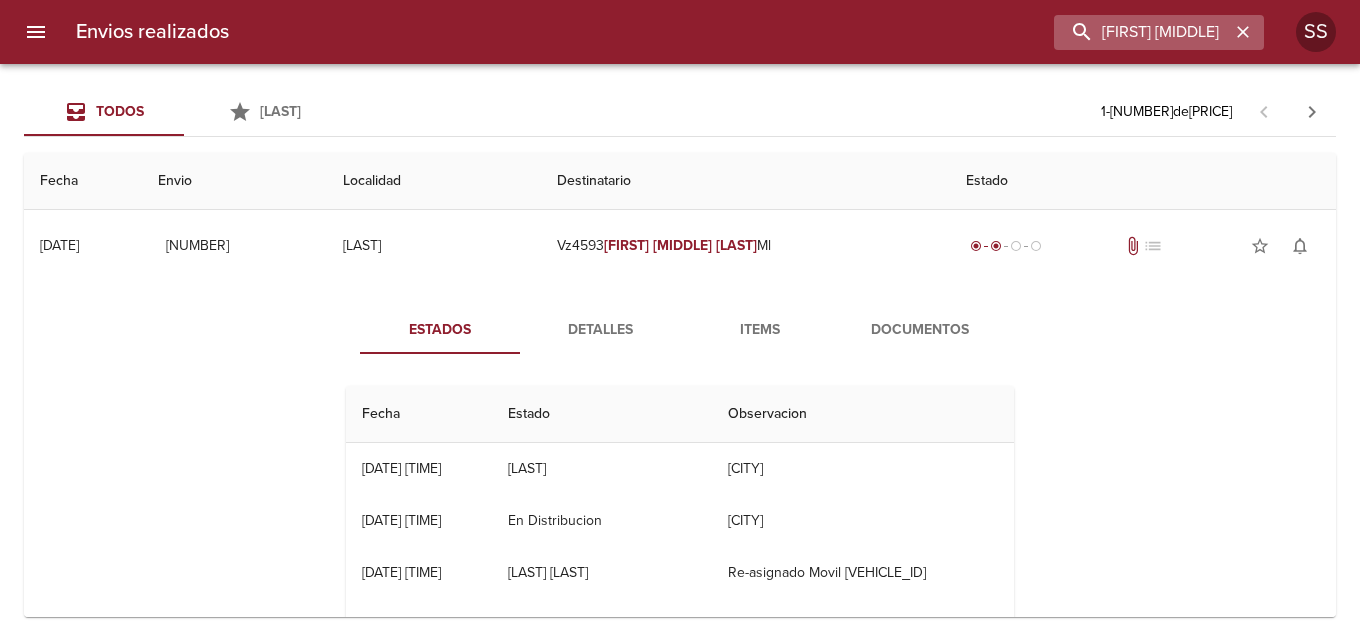 click at bounding box center [1243, 32] 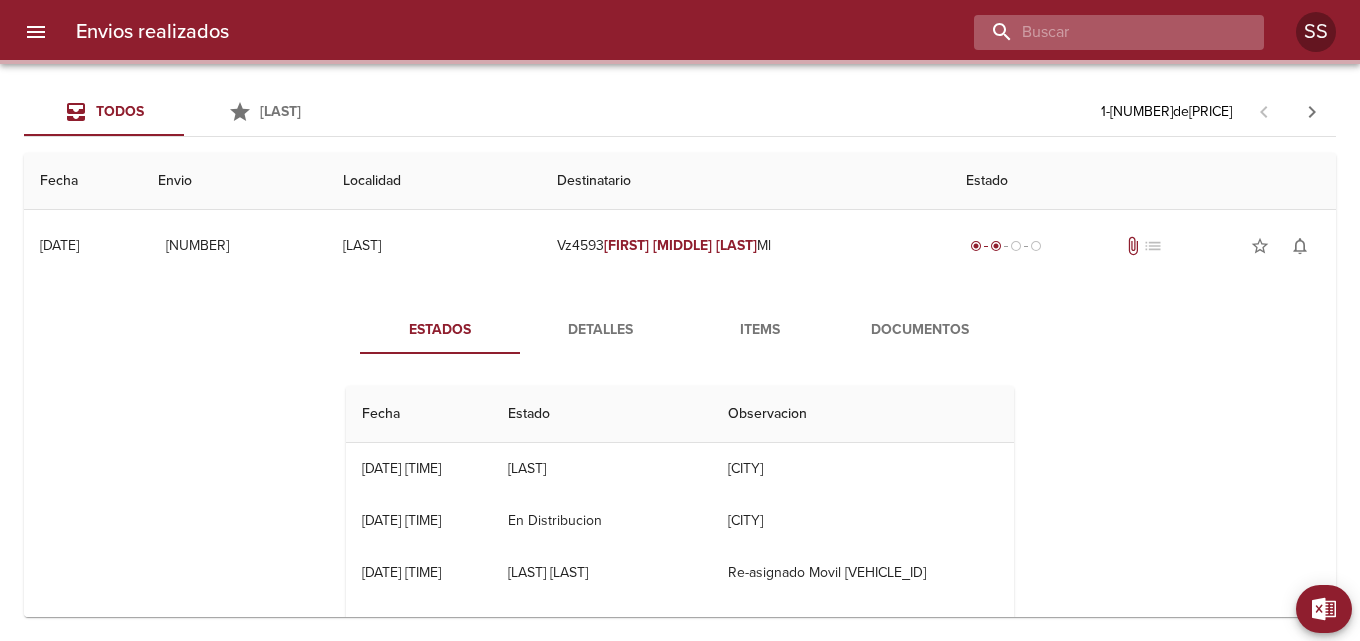 click at bounding box center (1102, 32) 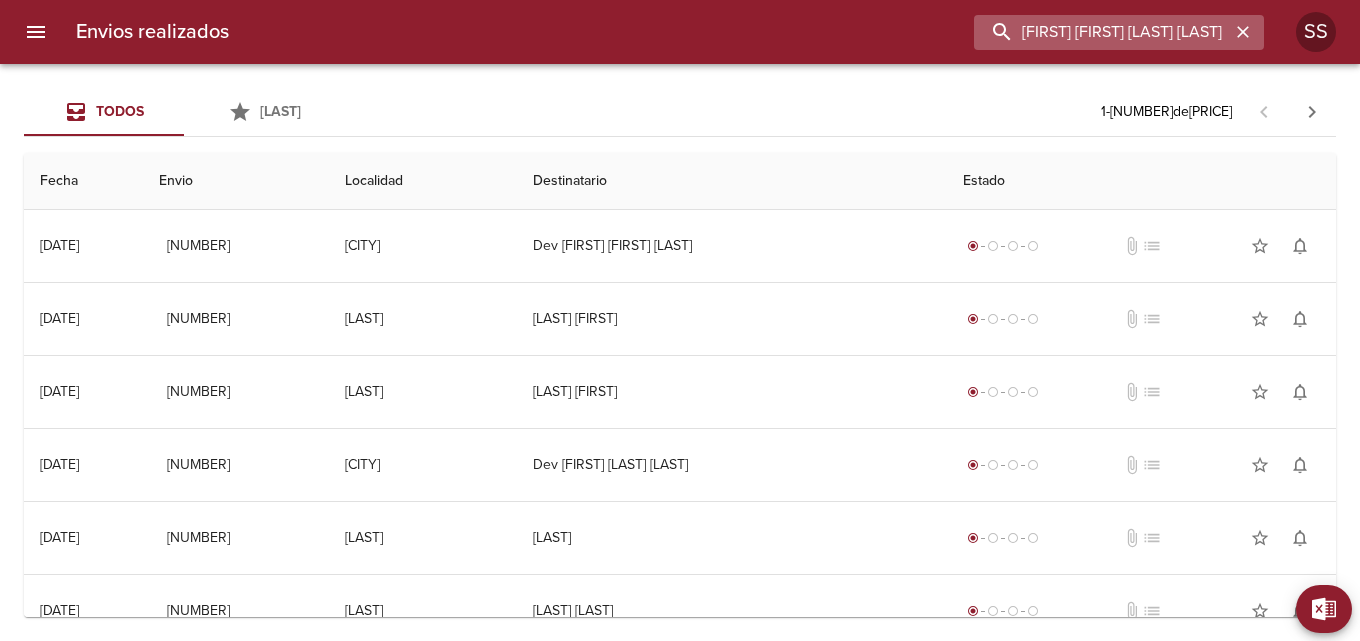 scroll, scrollTop: 0, scrollLeft: 24, axis: horizontal 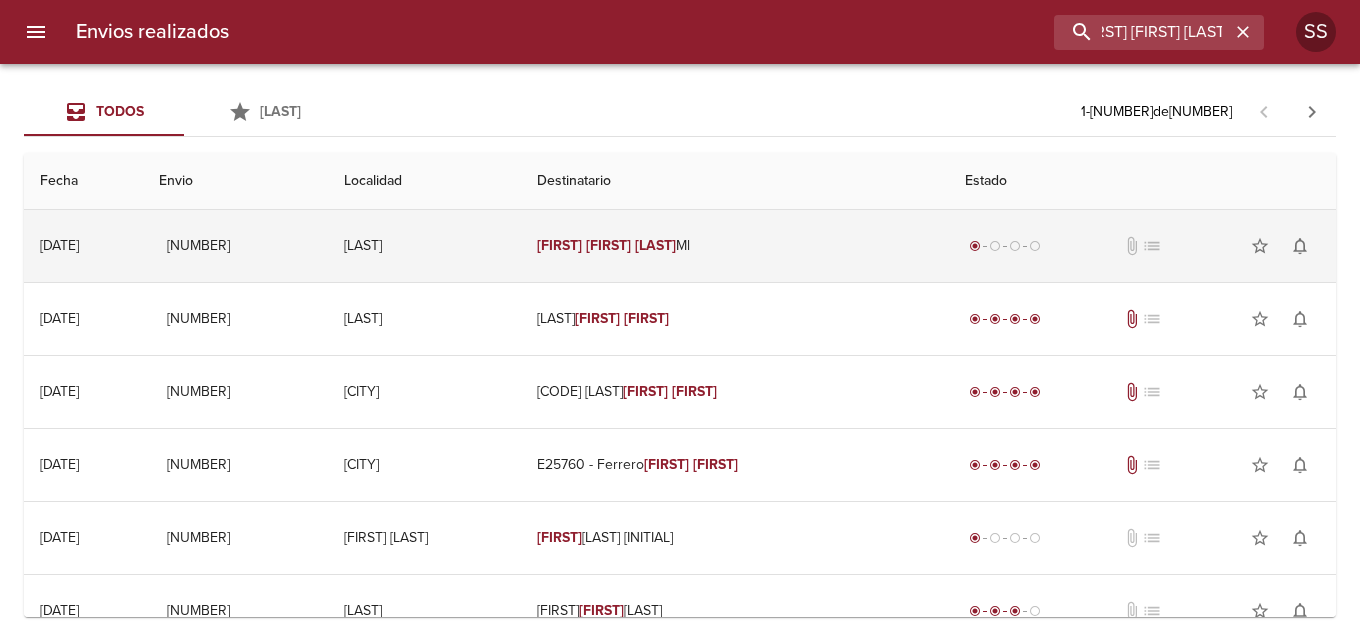 click on "[FIRST]" at bounding box center [608, 245] 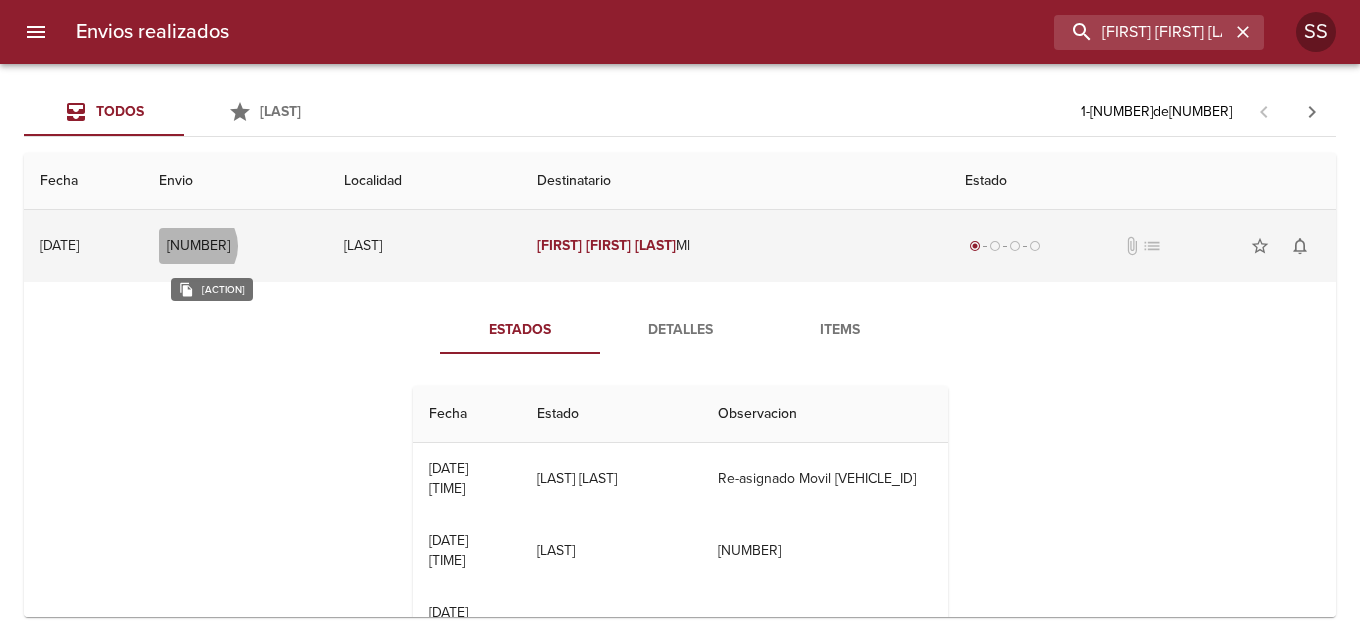 click on "[NUMBER]" at bounding box center (198, 246) 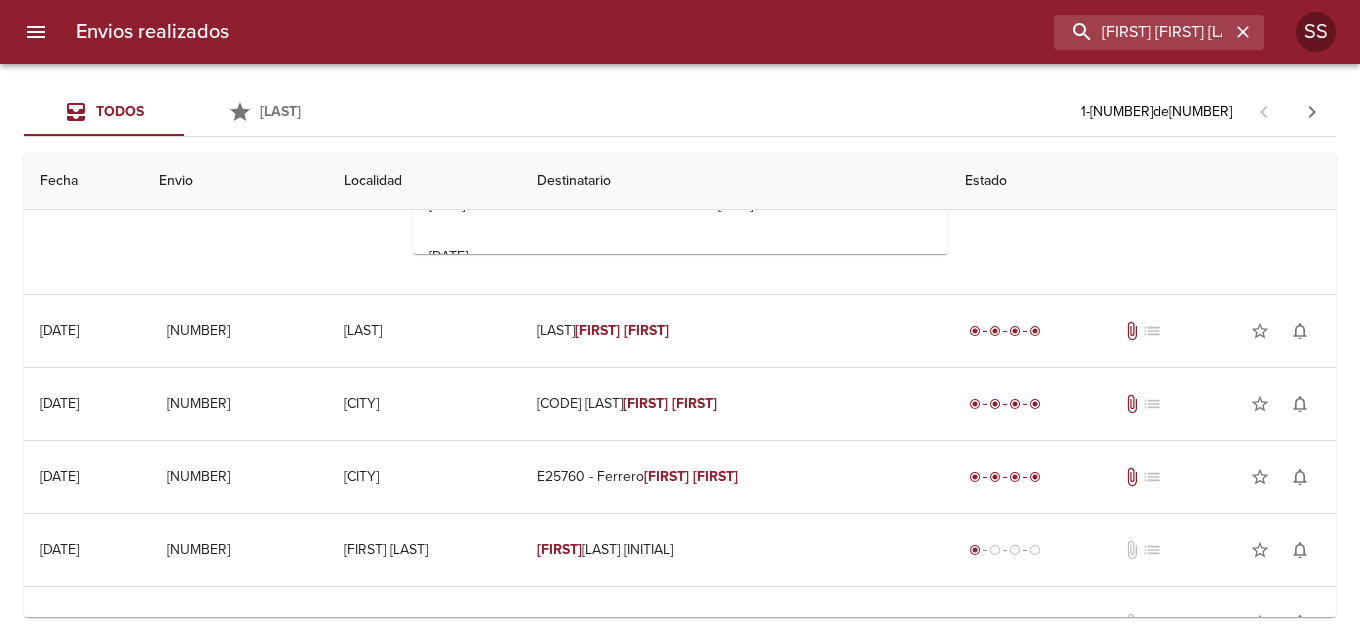 scroll, scrollTop: 0, scrollLeft: 0, axis: both 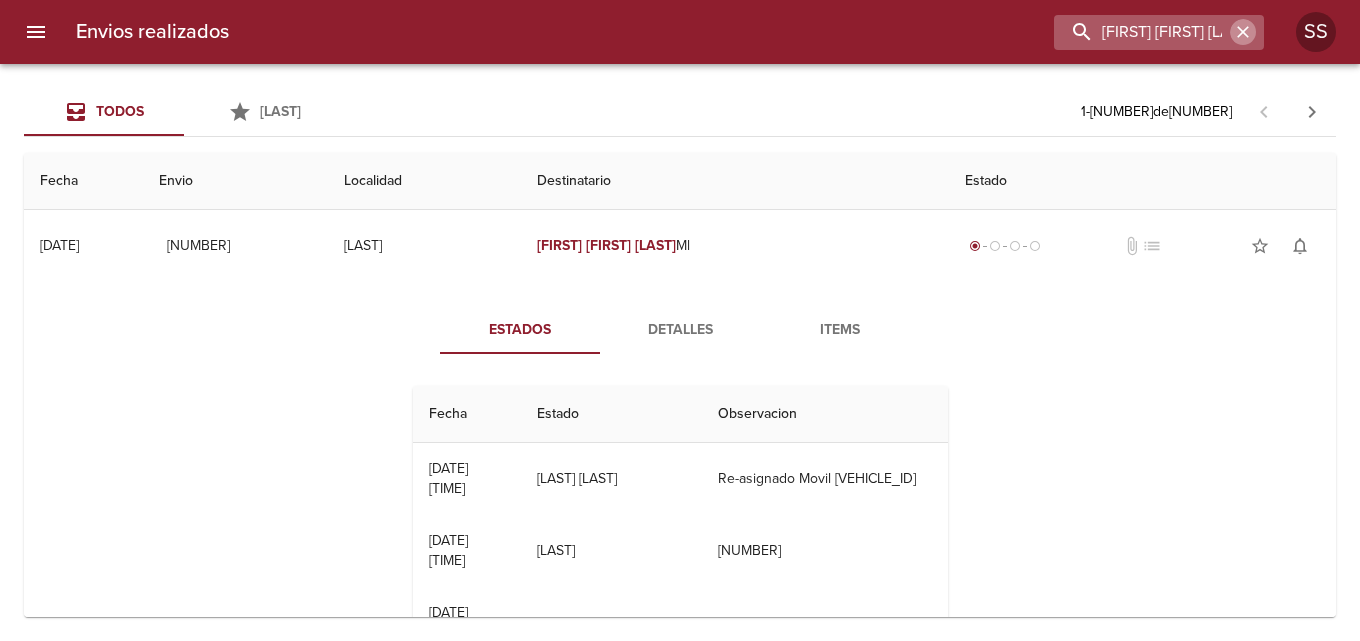click at bounding box center [1243, 32] 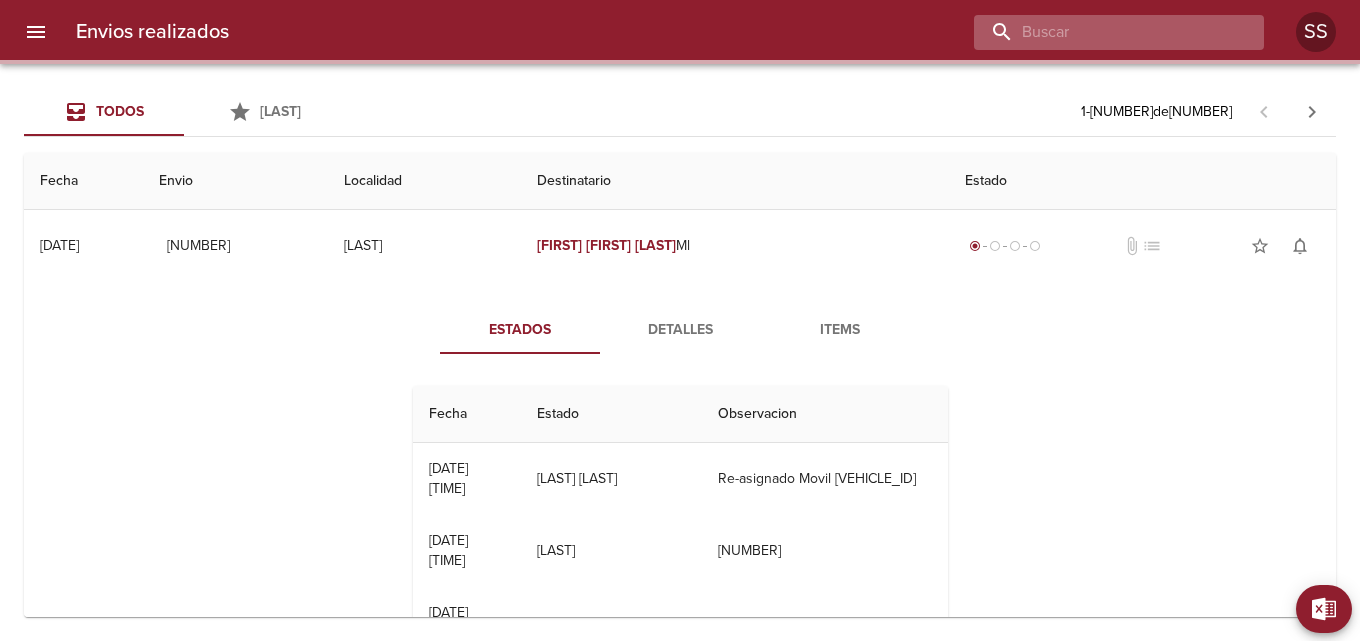 click at bounding box center [1102, 32] 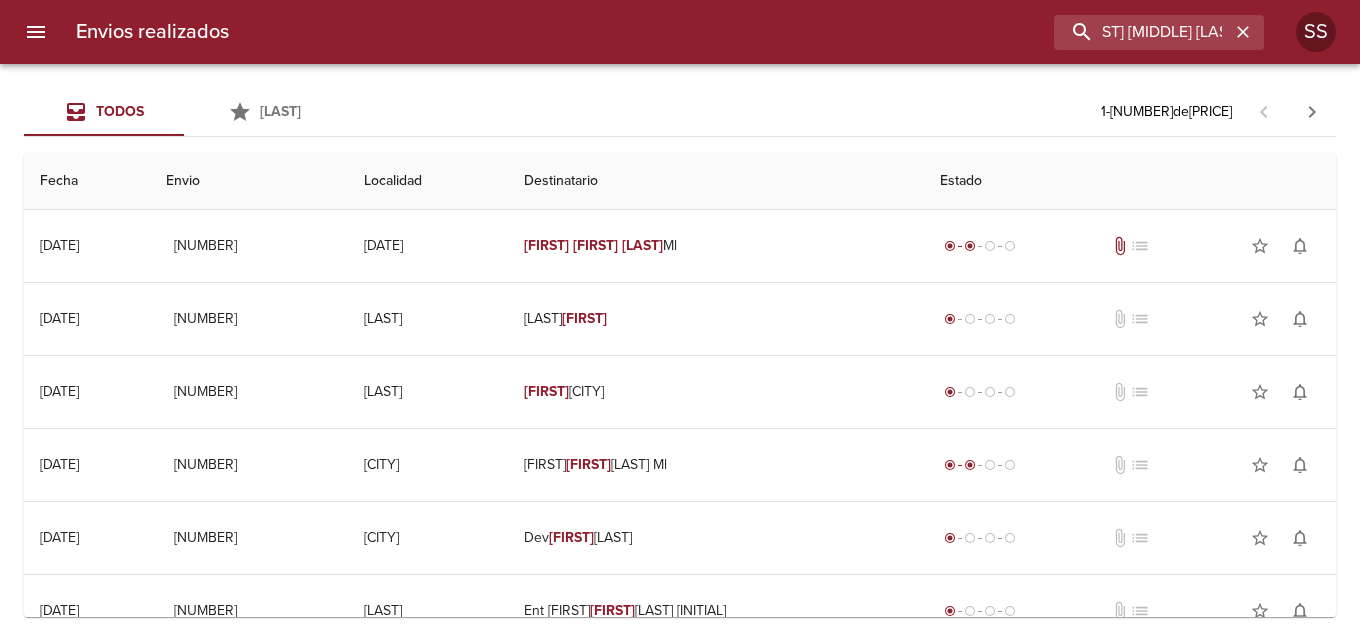 scroll, scrollTop: 0, scrollLeft: 0, axis: both 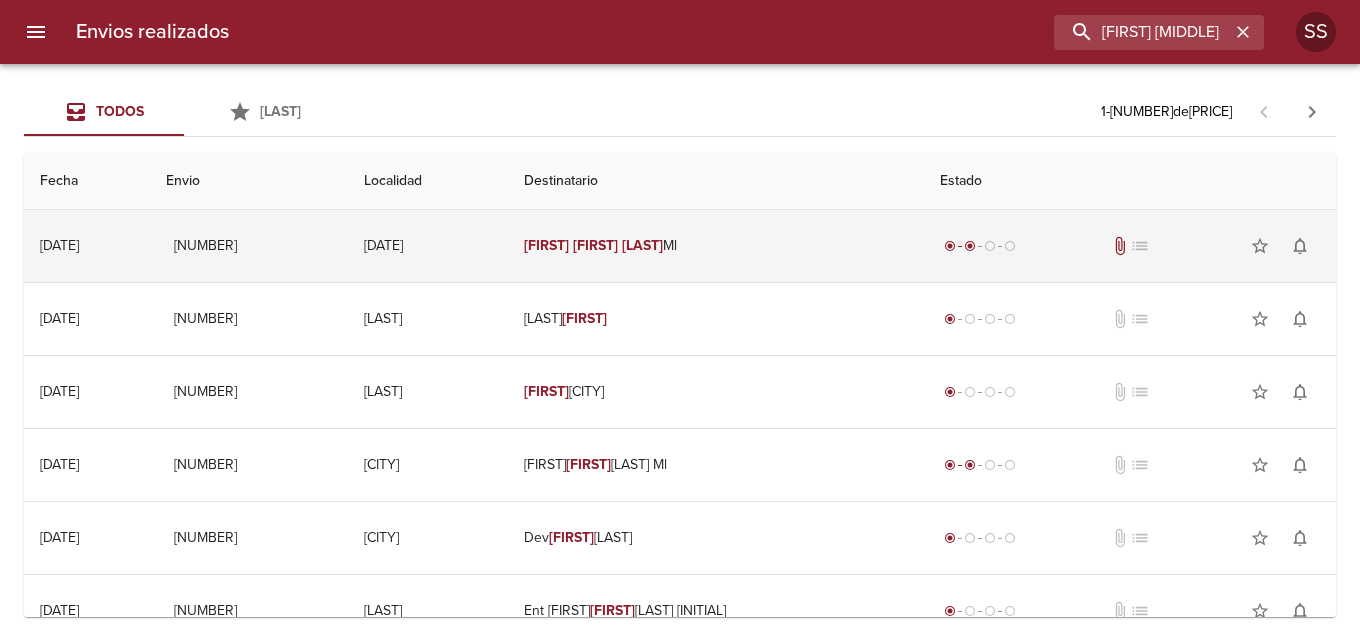 click on "[FIRST] [FIRST] [LAST] Ml" at bounding box center (716, 246) 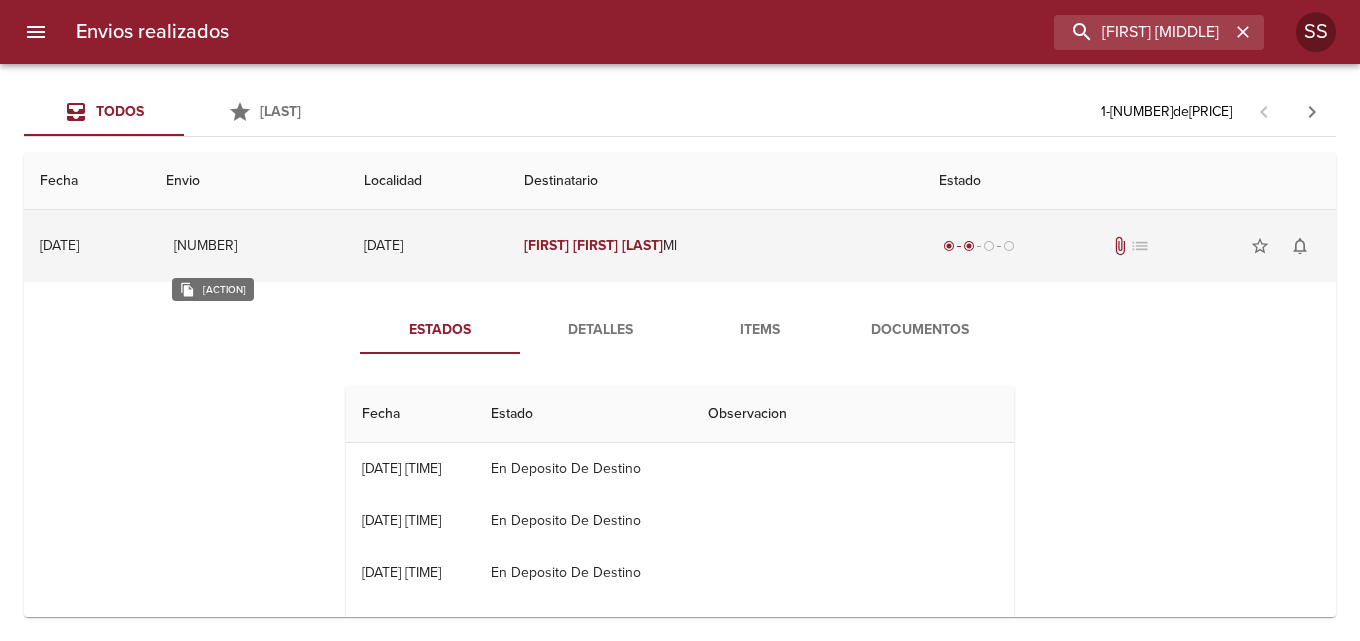 click on "[NUMBER]" at bounding box center (205, 246) 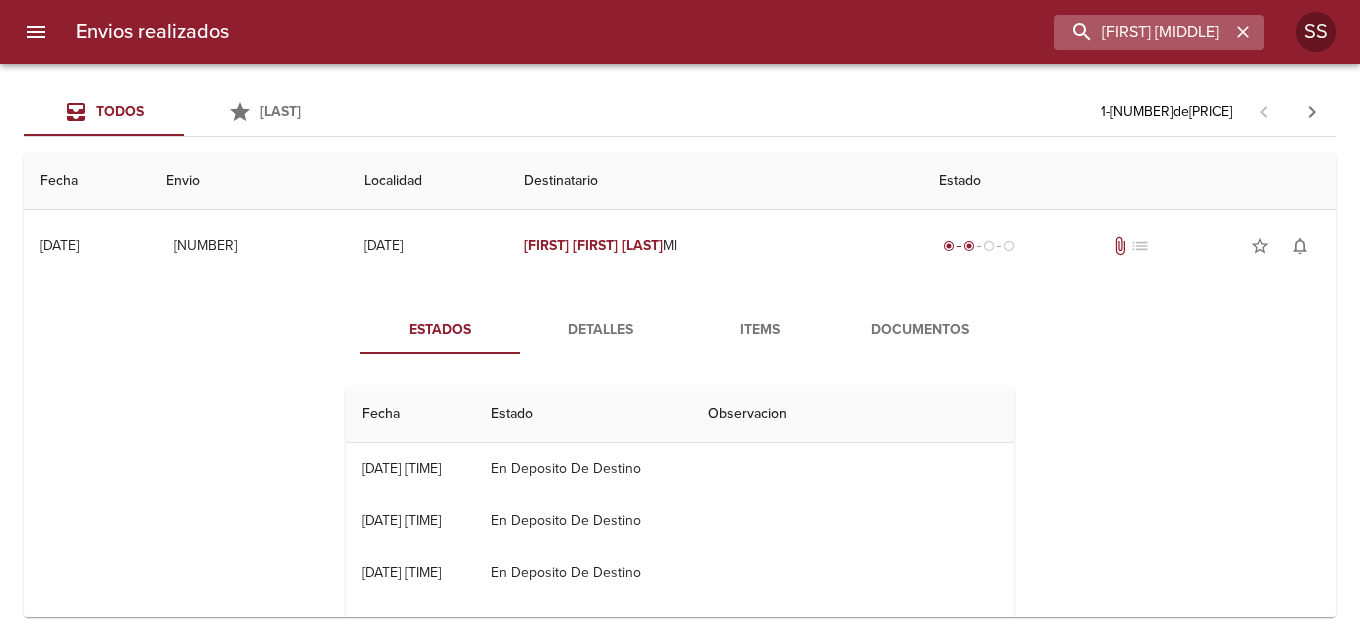 drag, startPoint x: 1252, startPoint y: 31, endPoint x: 1239, endPoint y: 28, distance: 13.341664 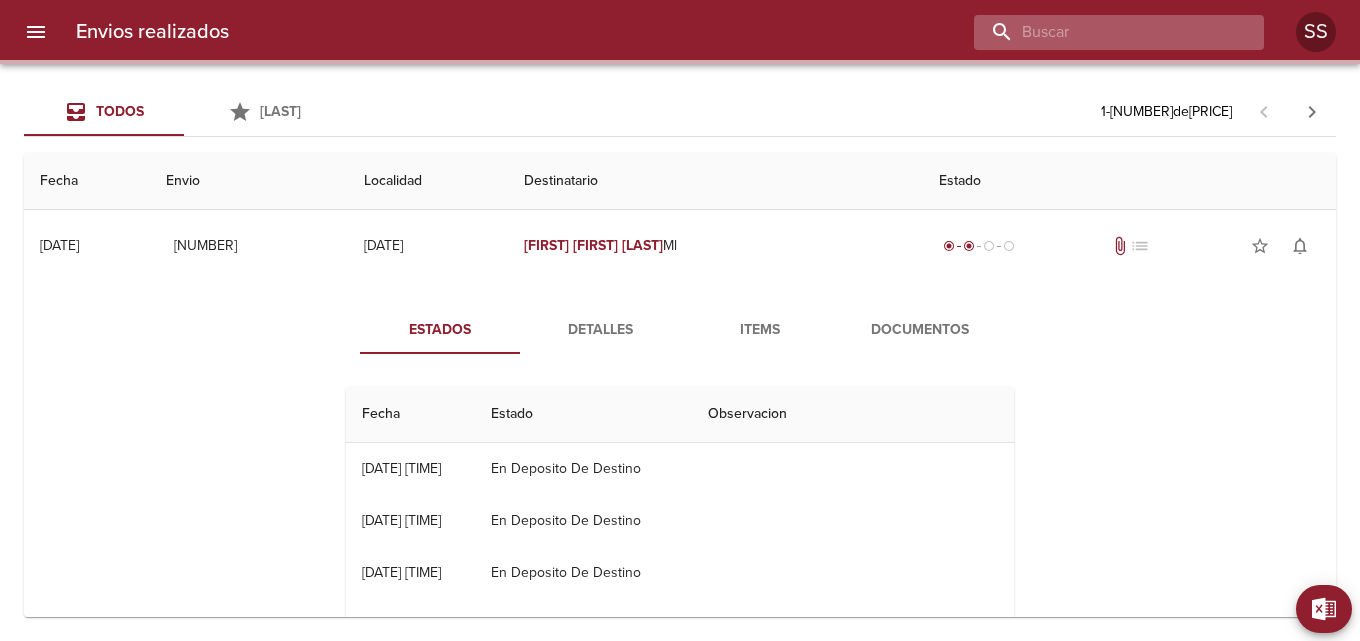 click at bounding box center (1102, 32) 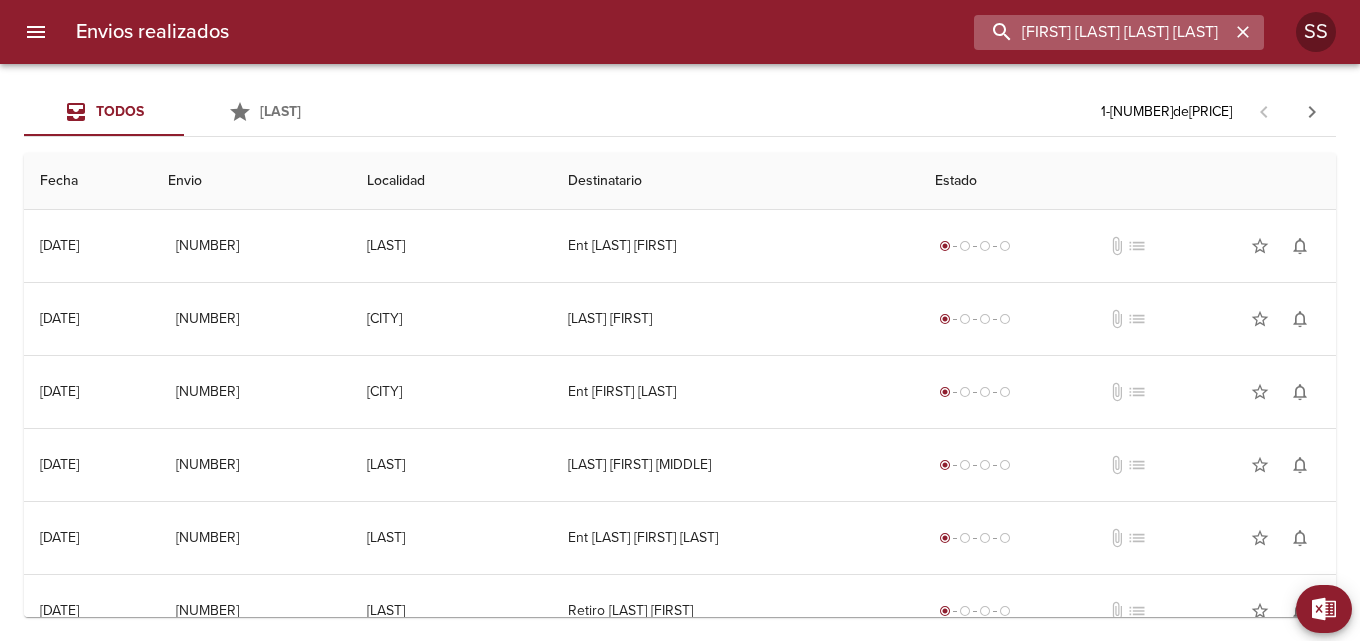 scroll, scrollTop: 0, scrollLeft: 20, axis: horizontal 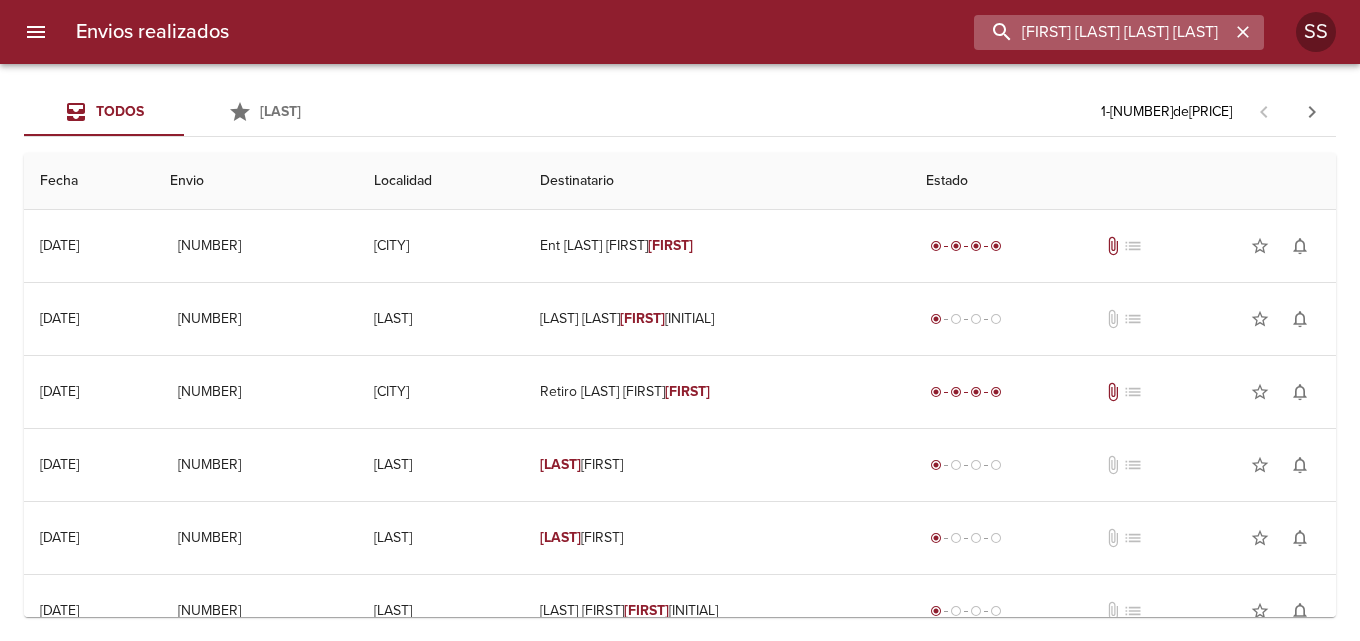 click on "[FIRST] [LAST] [LAST] [LAST]" at bounding box center [1102, 32] 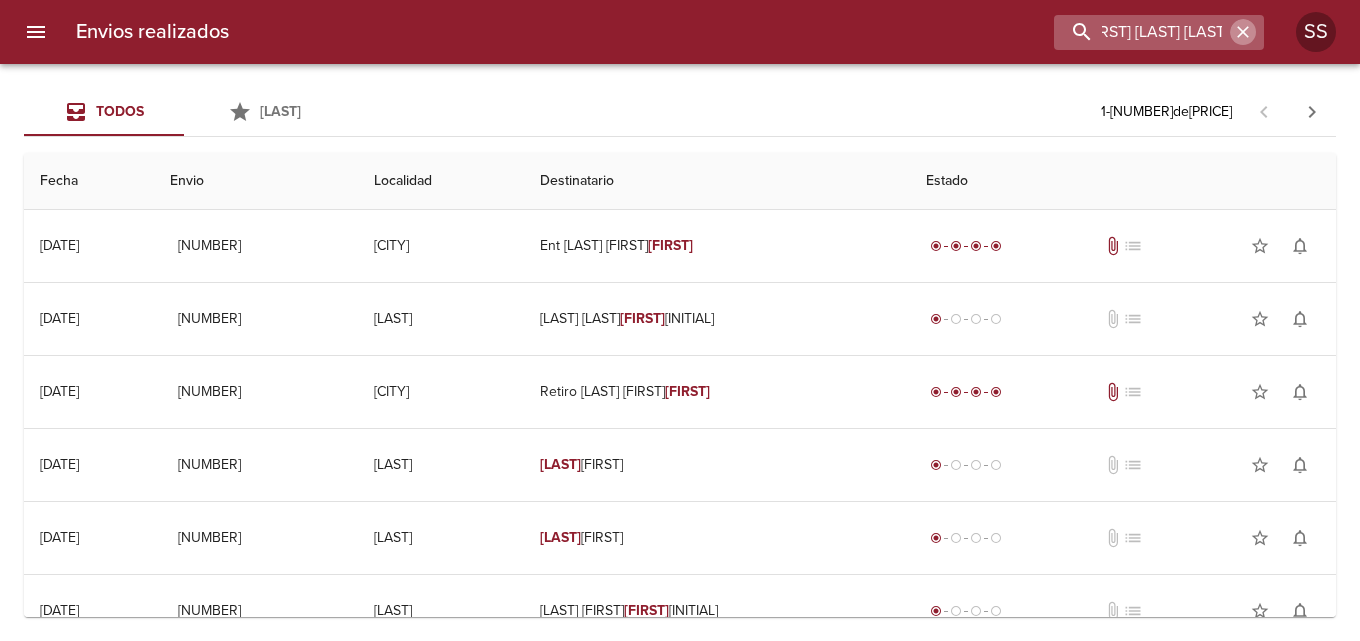 scroll, scrollTop: 0, scrollLeft: 0, axis: both 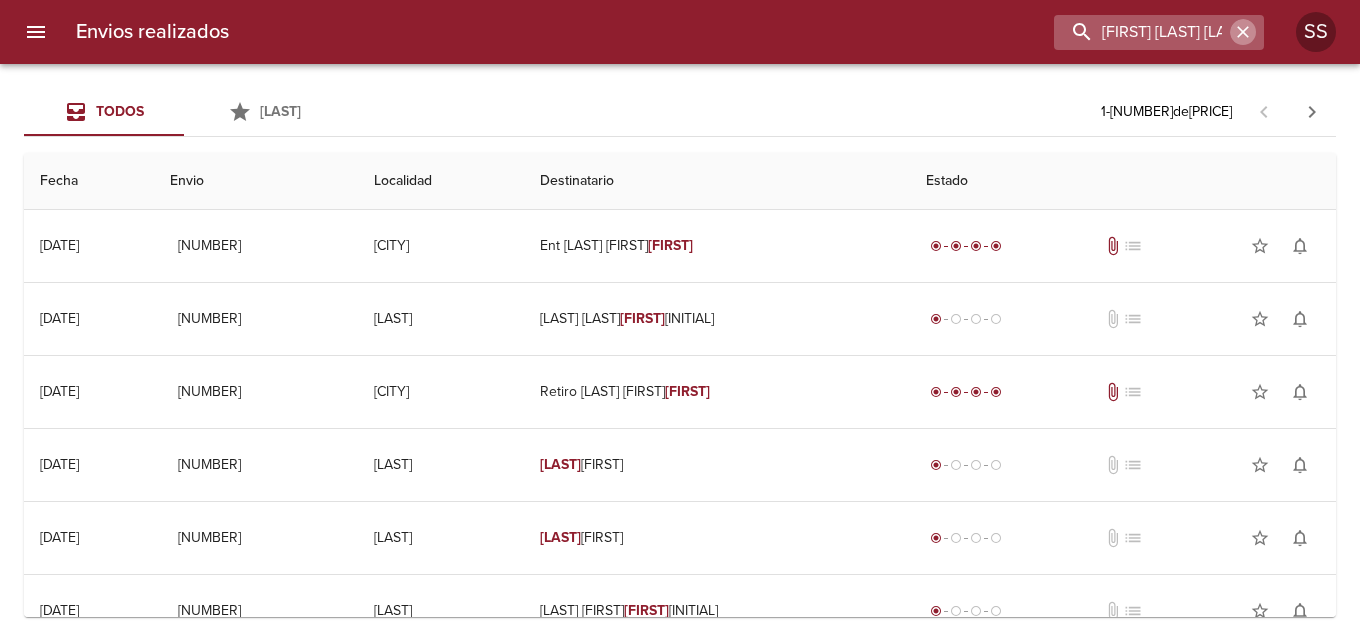 click at bounding box center (1243, 32) 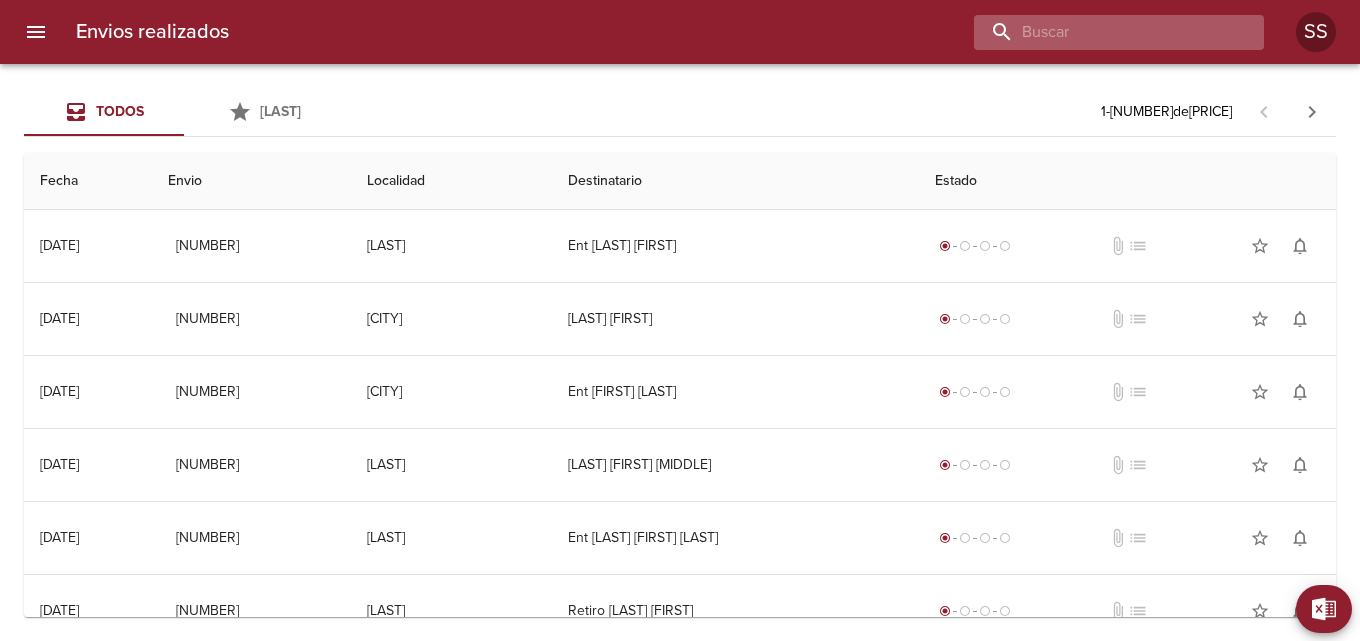 click at bounding box center (1102, 32) 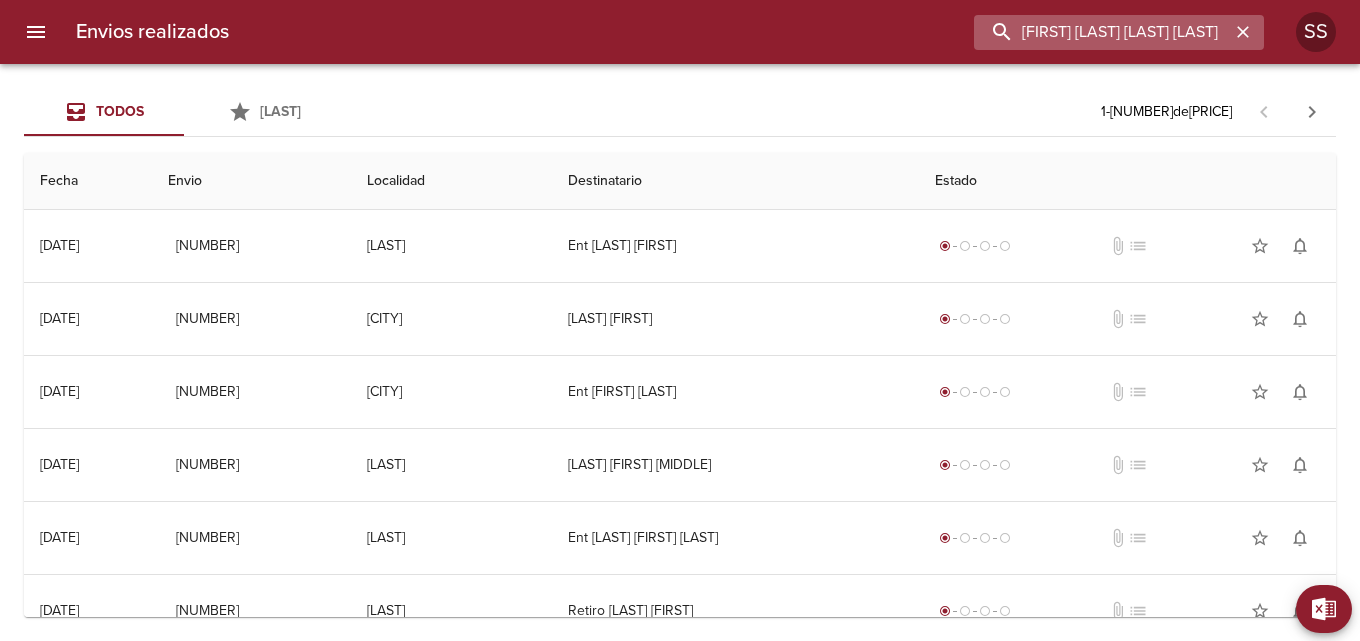 scroll, scrollTop: 0, scrollLeft: 20, axis: horizontal 